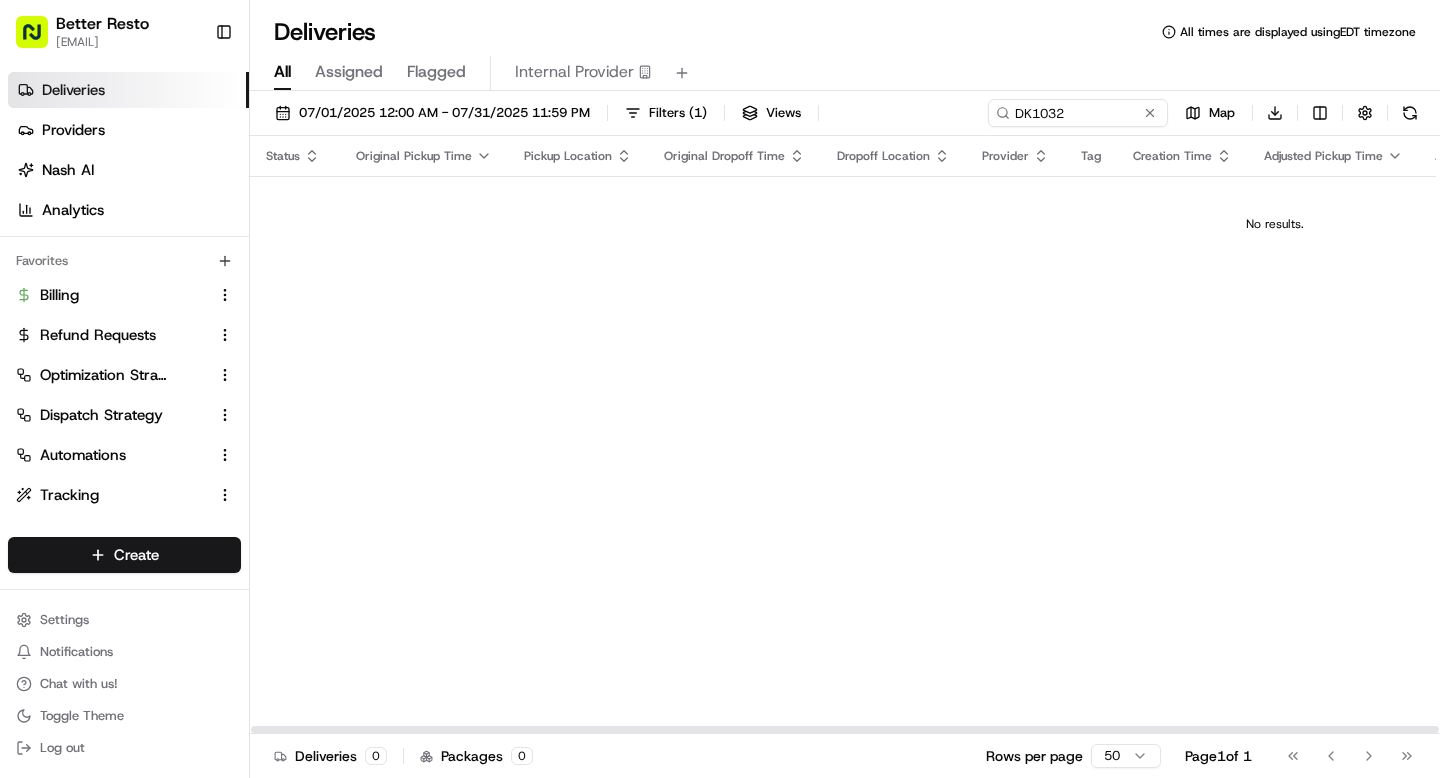 scroll, scrollTop: 0, scrollLeft: 0, axis: both 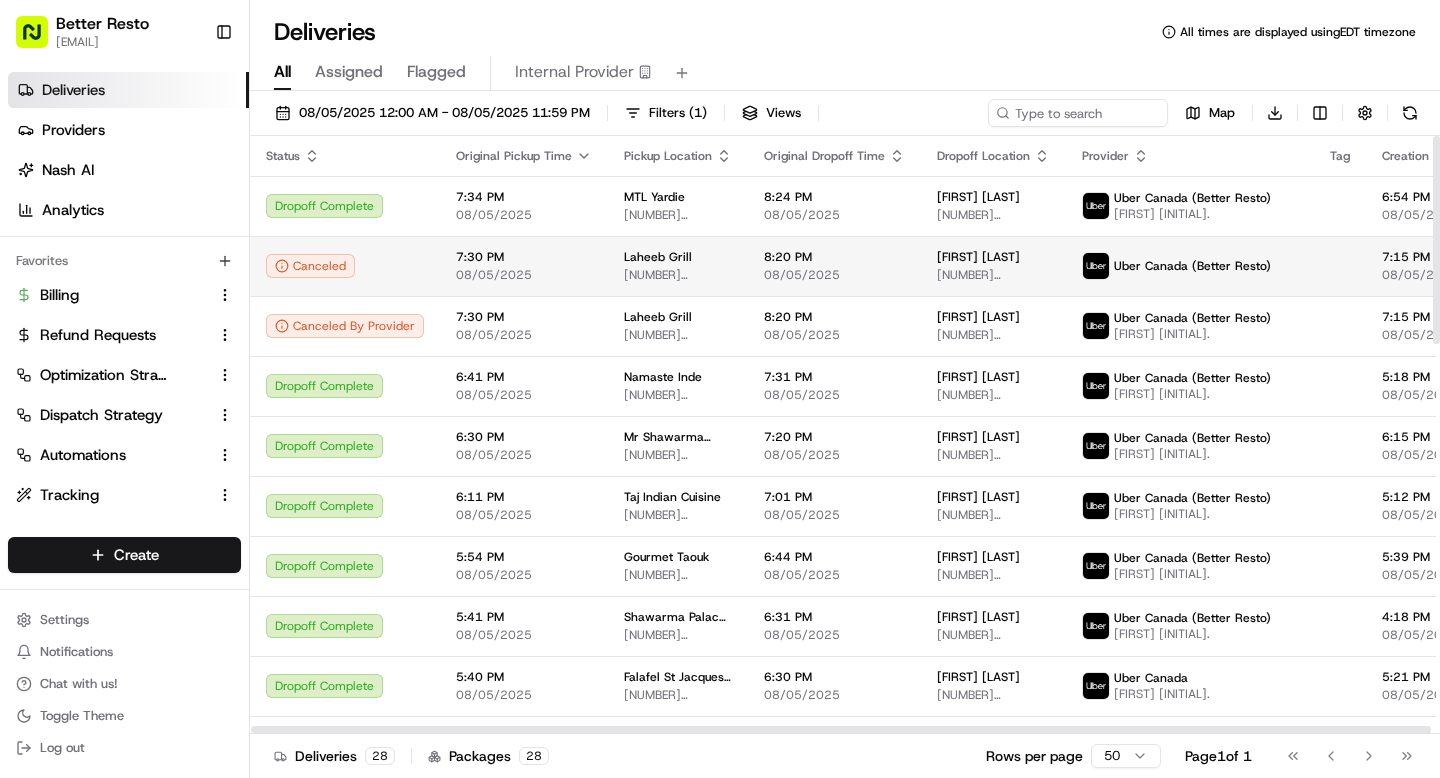 click on "Laheeb Grill" at bounding box center [678, 257] 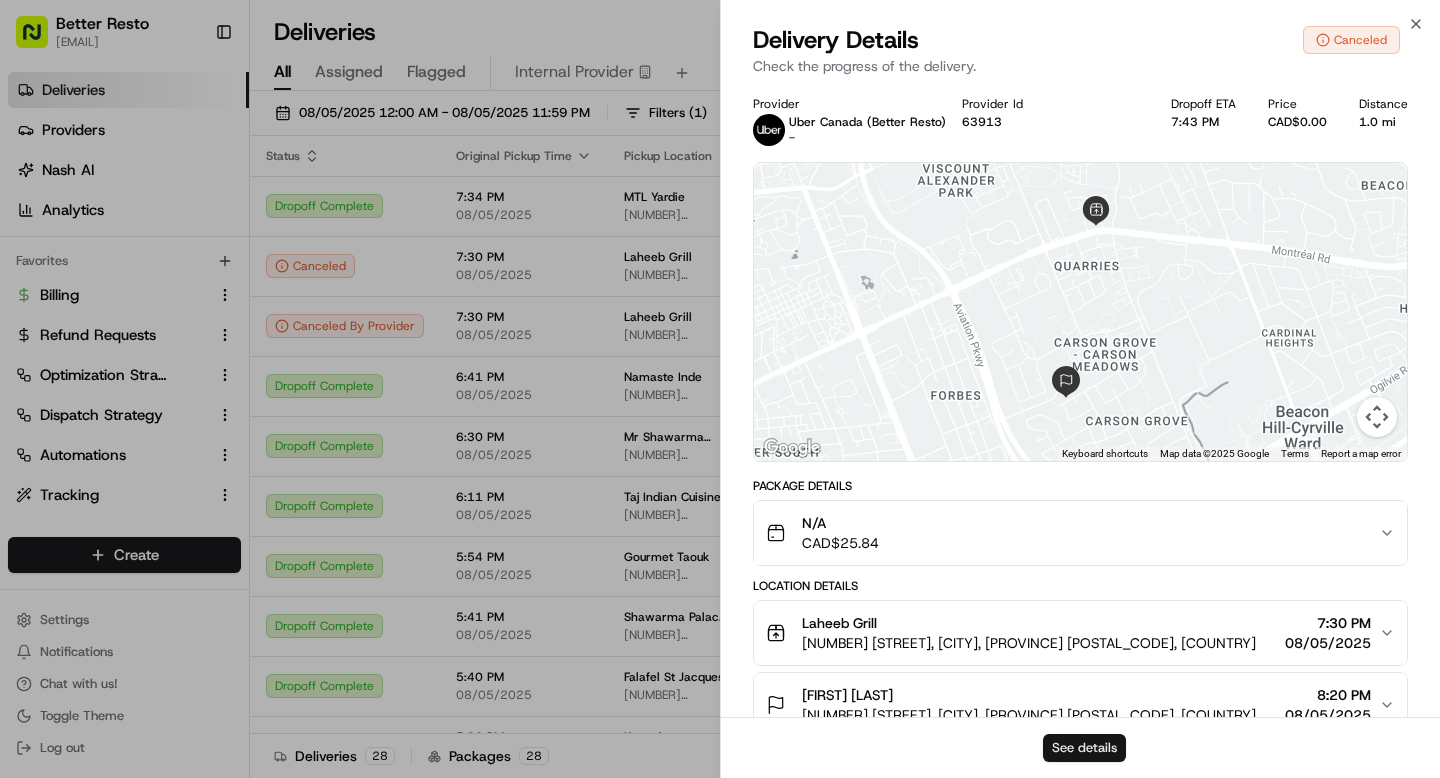 click on "See details" at bounding box center [1084, 748] 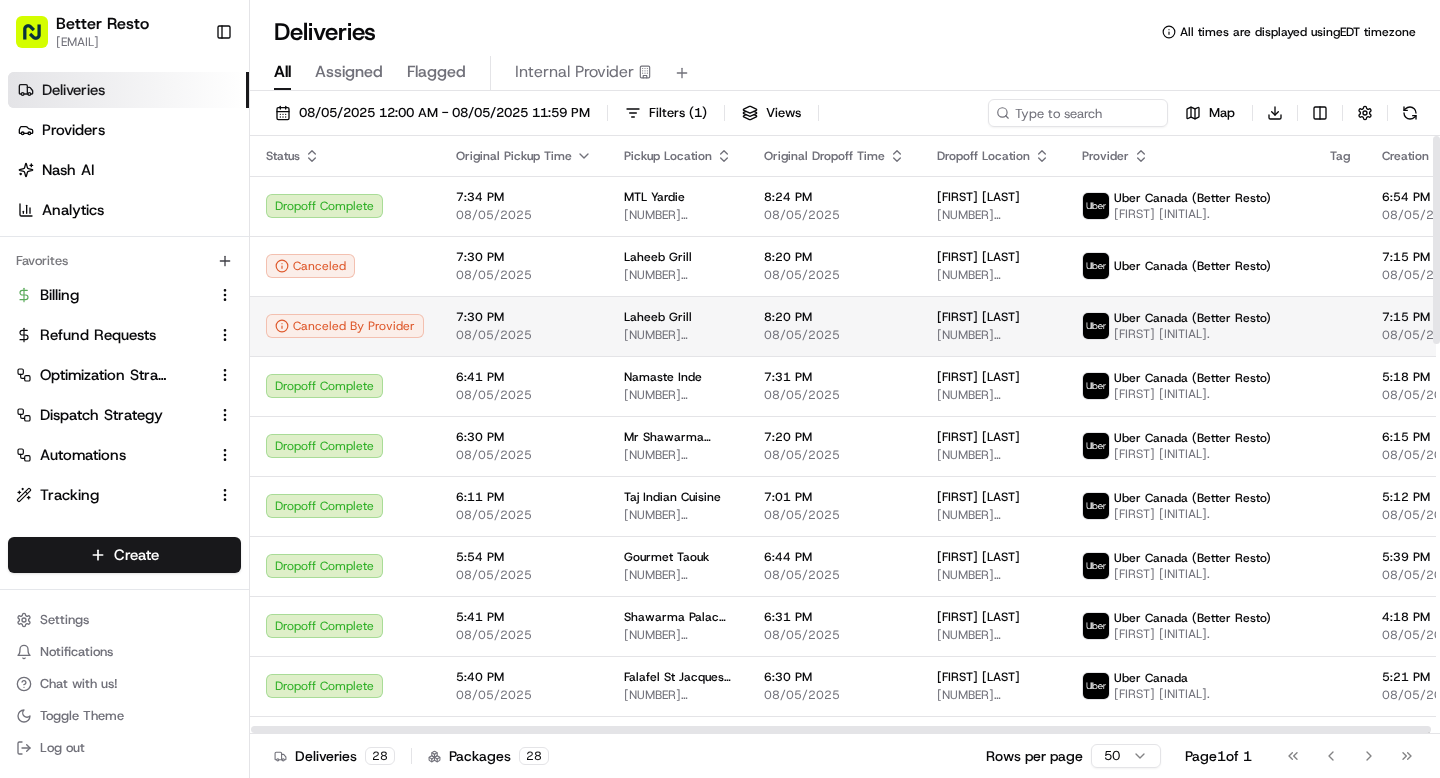 click on "7:30 PM" at bounding box center [524, 317] 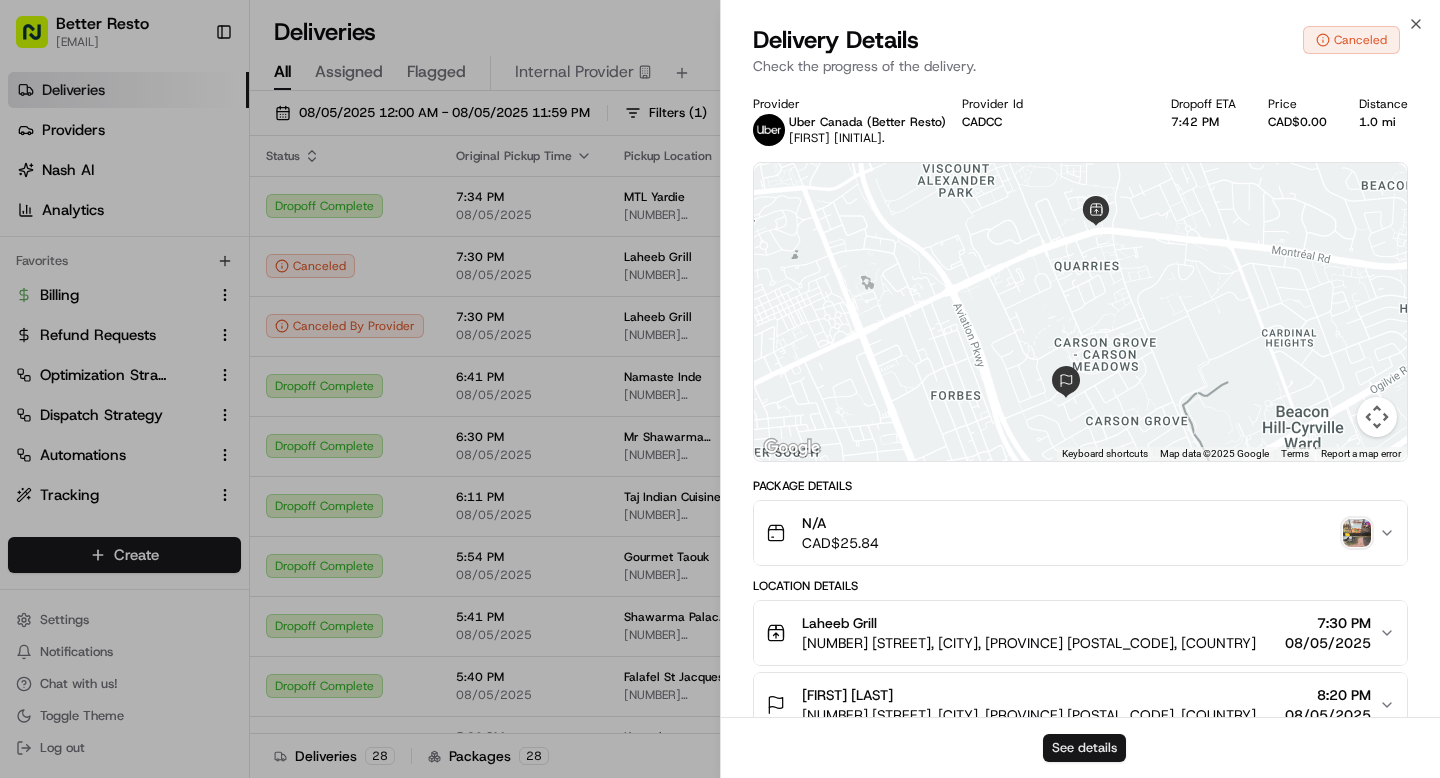click on "See details" at bounding box center [1084, 748] 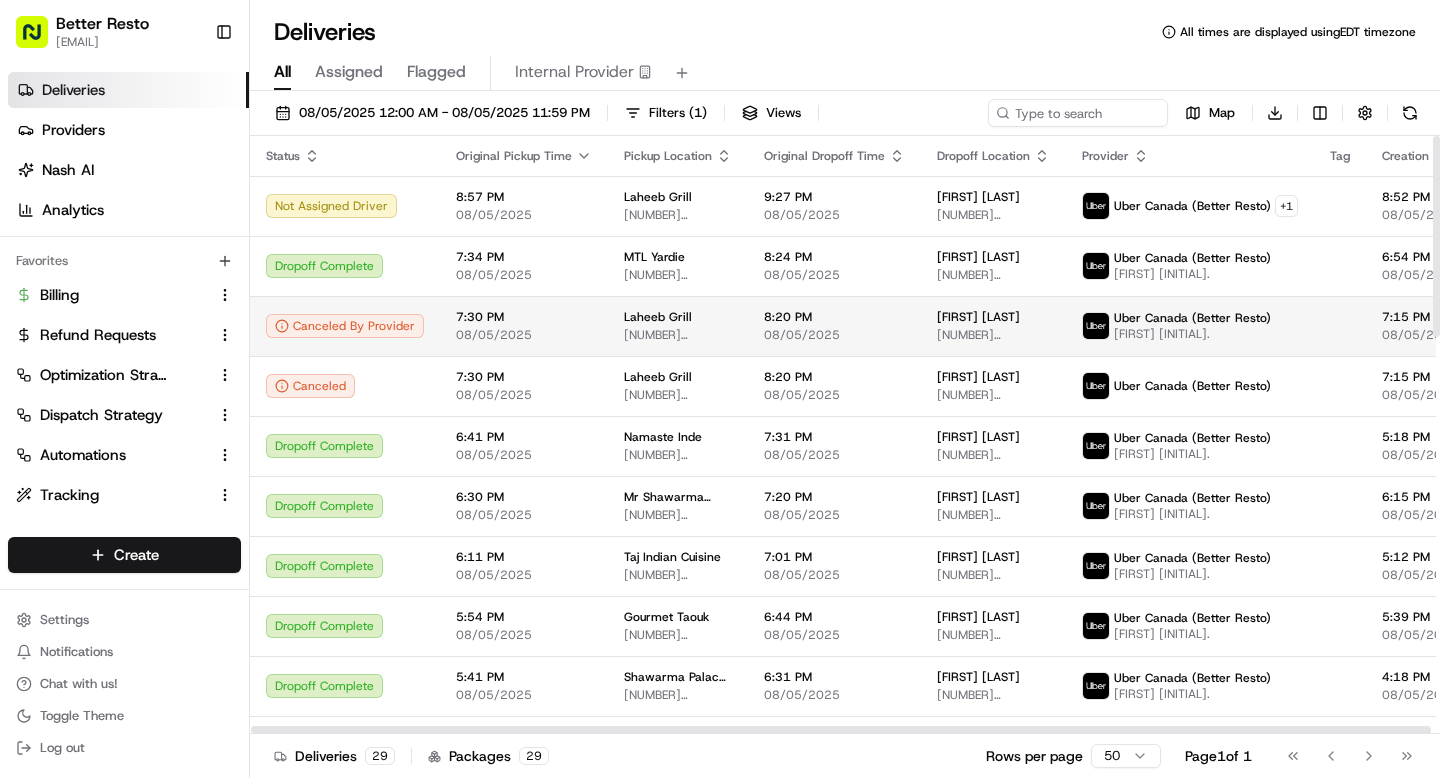 click on "7:30 PM 08/05/2025" at bounding box center (524, 326) 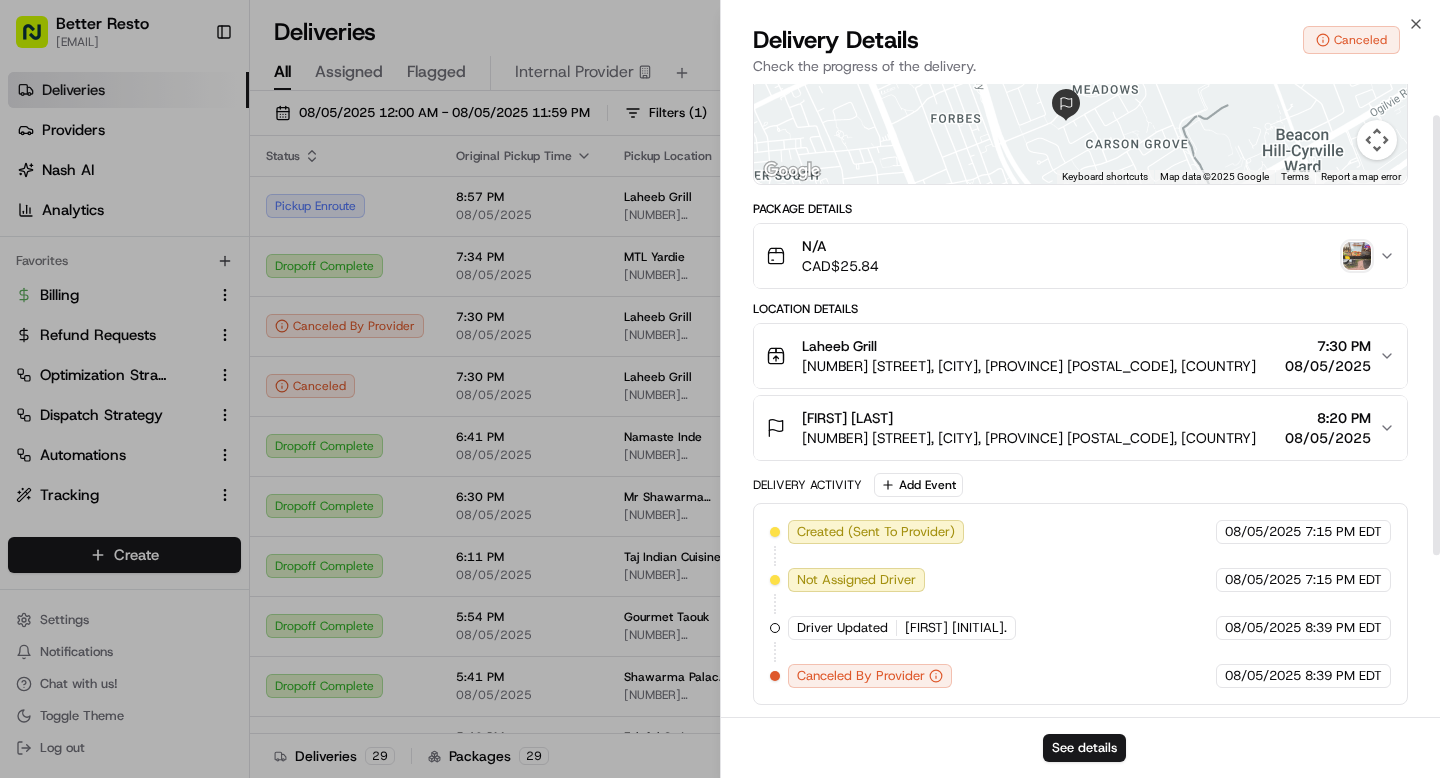 scroll, scrollTop: 0, scrollLeft: 0, axis: both 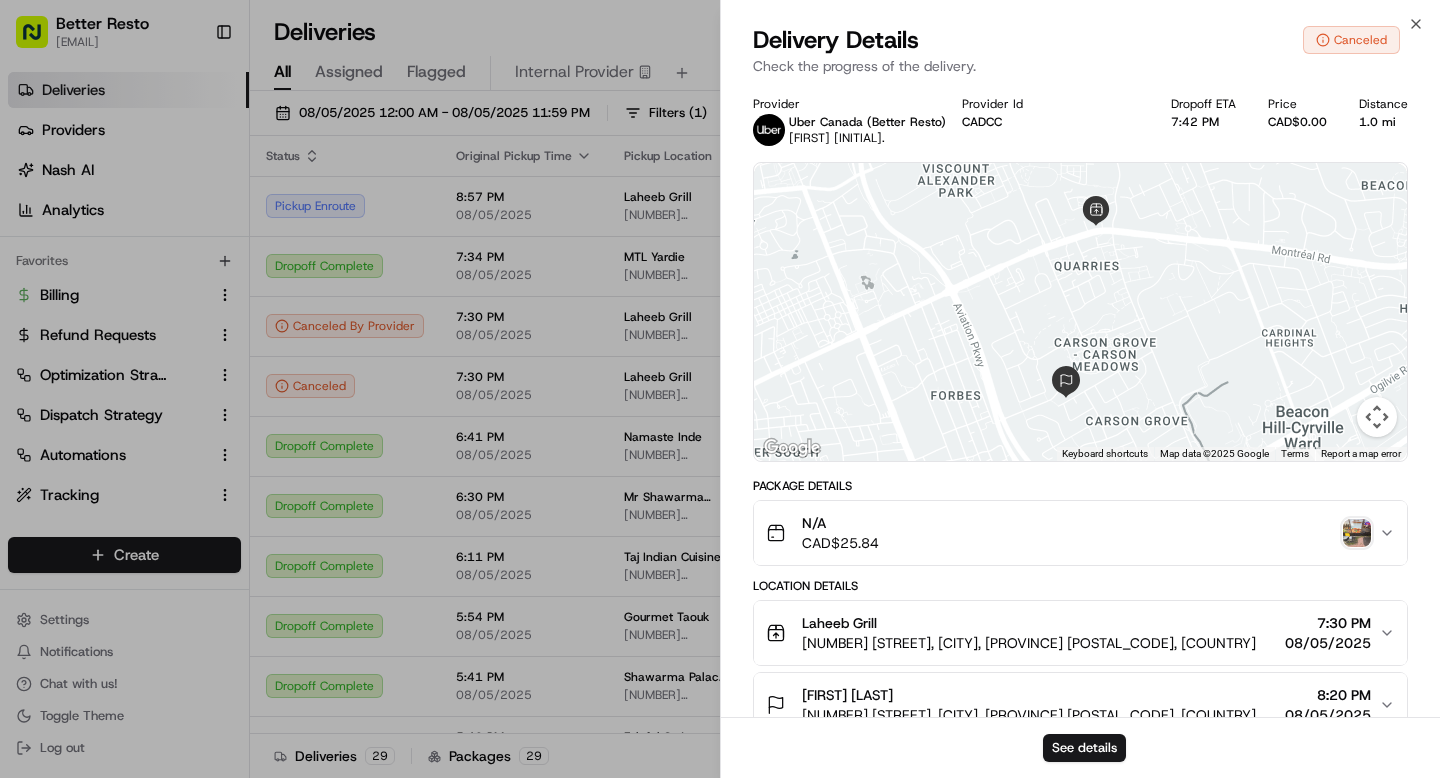 click at bounding box center (1357, 533) 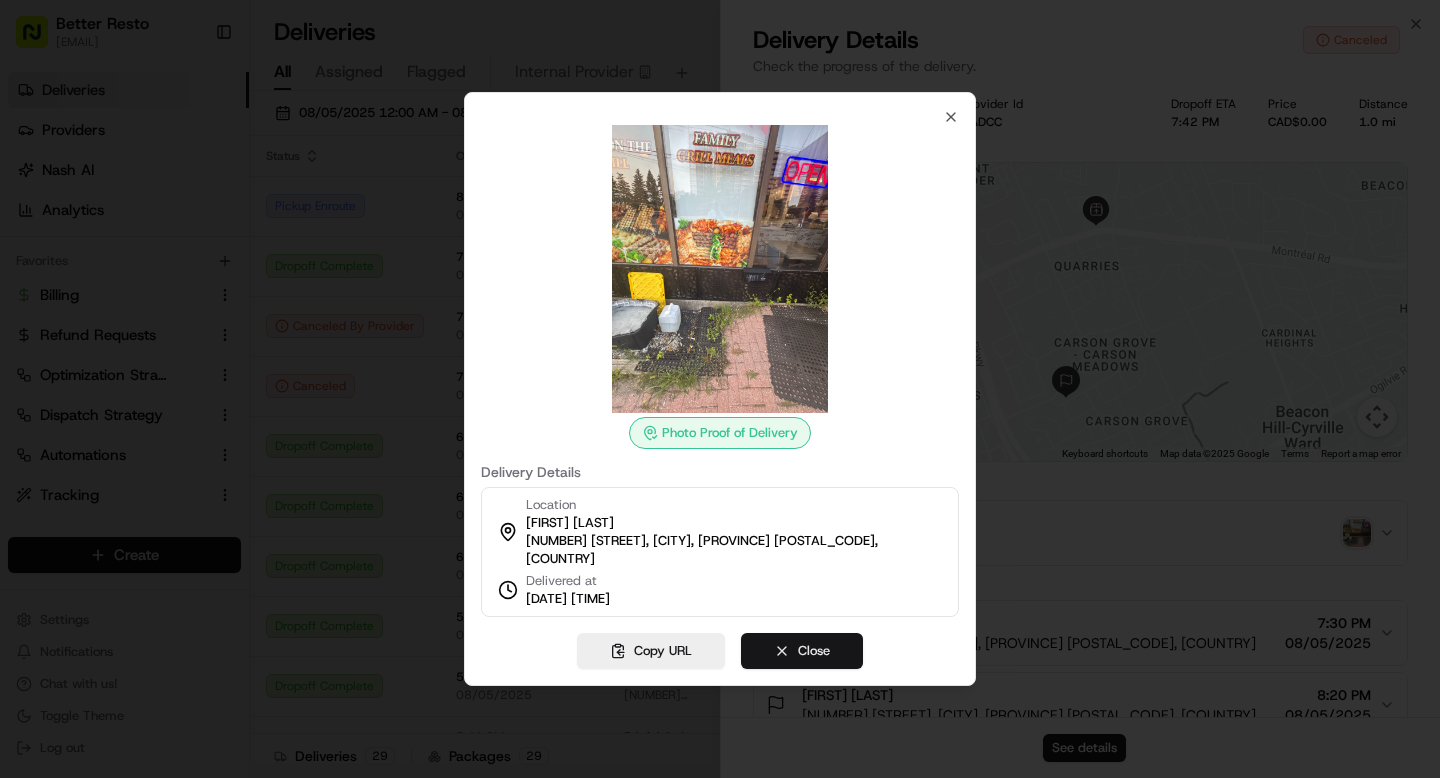 click on "Close" at bounding box center (802, 651) 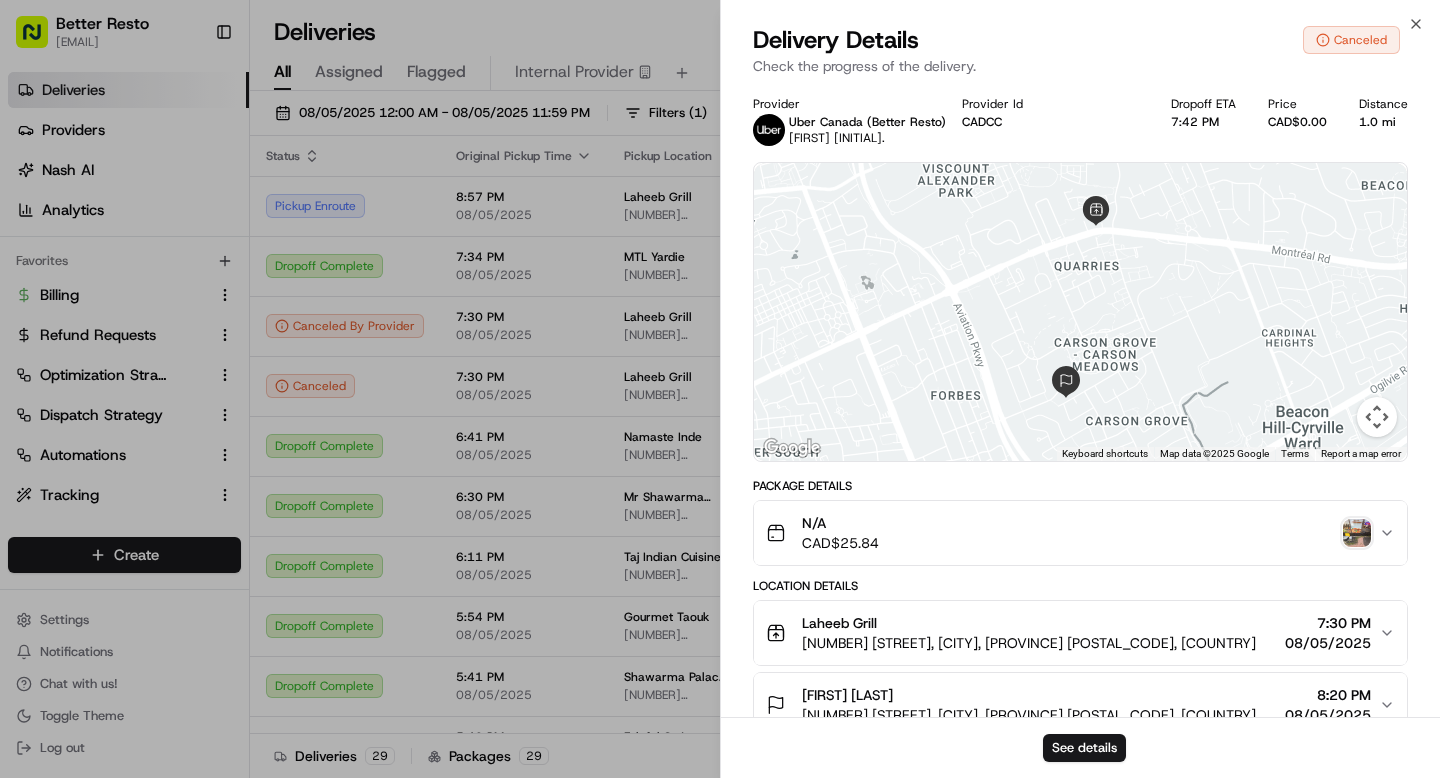 scroll, scrollTop: 277, scrollLeft: 0, axis: vertical 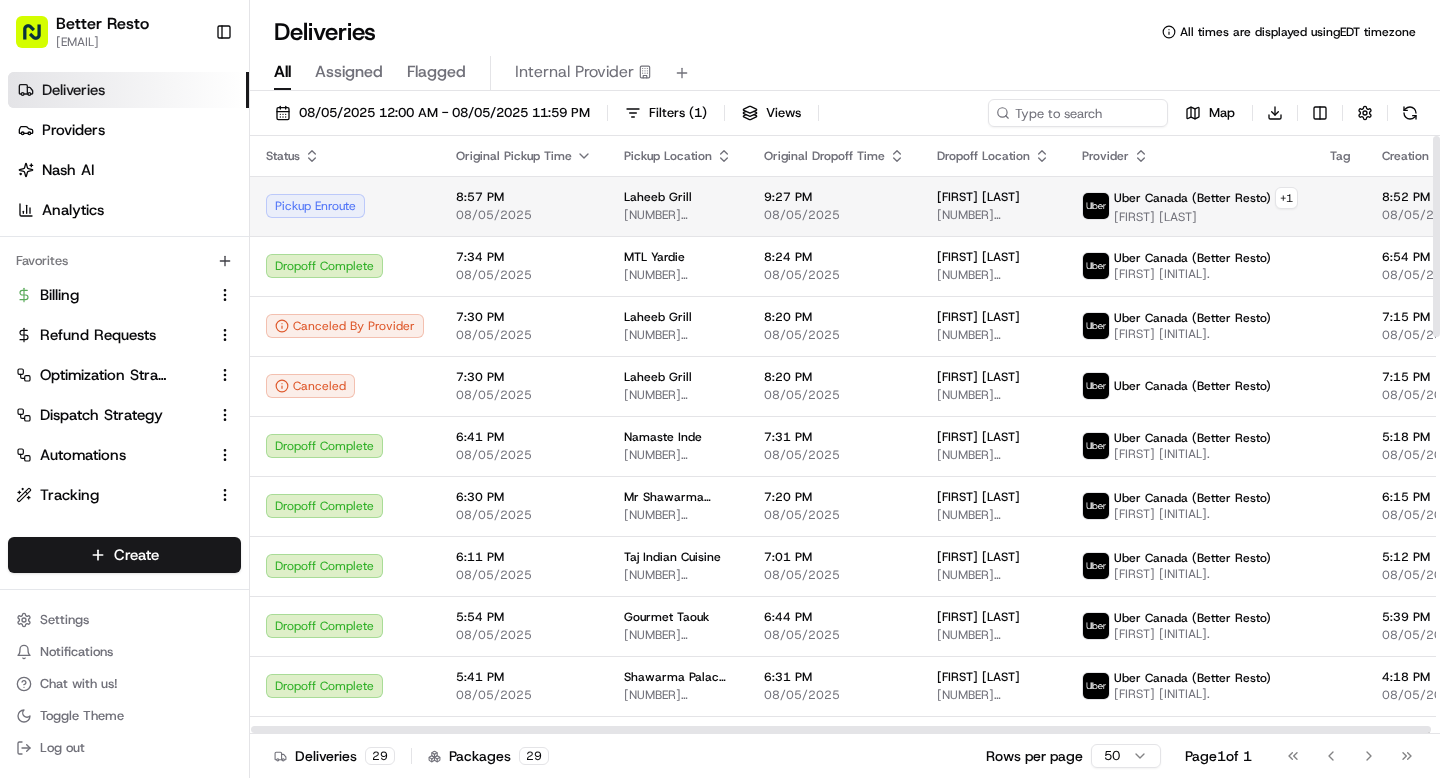click on "Laheeb Grill" at bounding box center (658, 197) 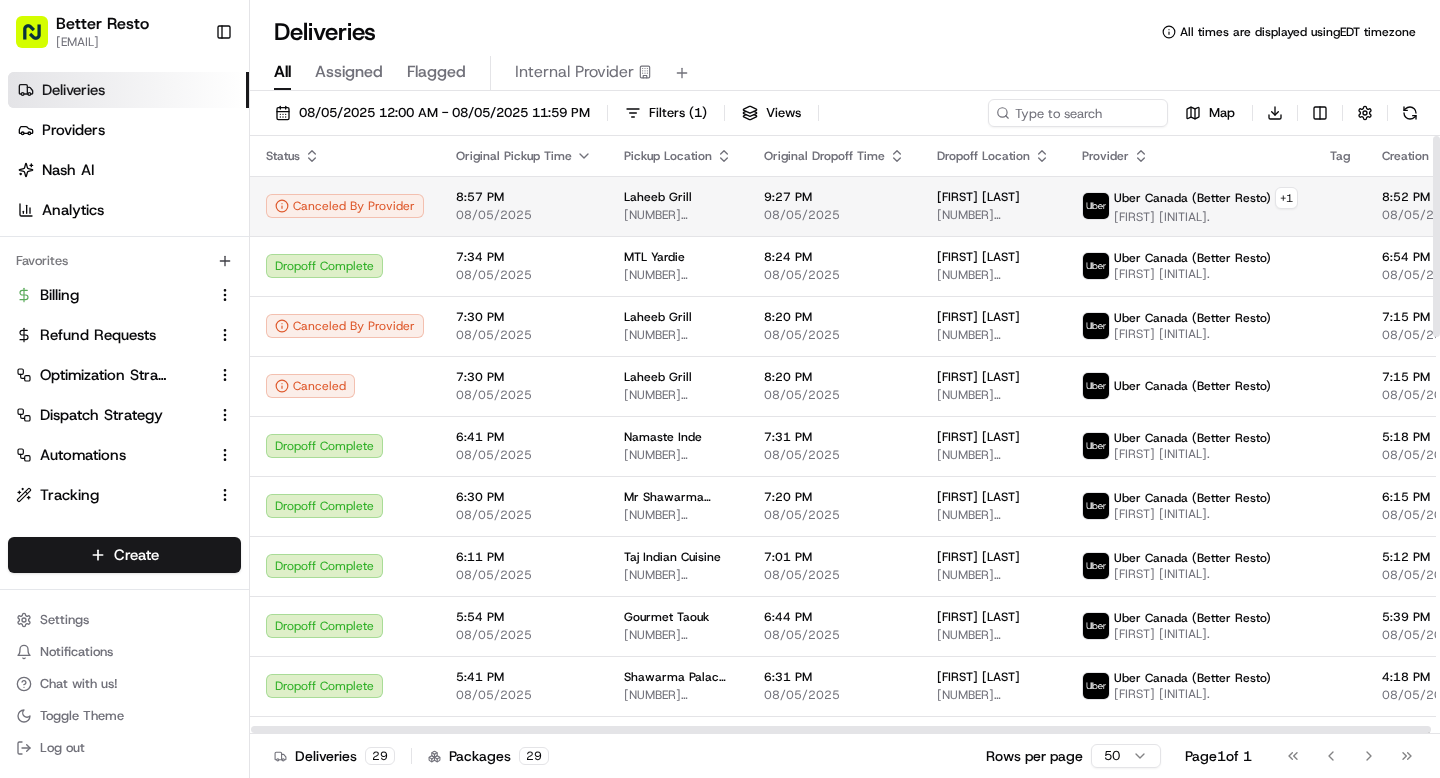 click on "08/05/2025" at bounding box center [524, 215] 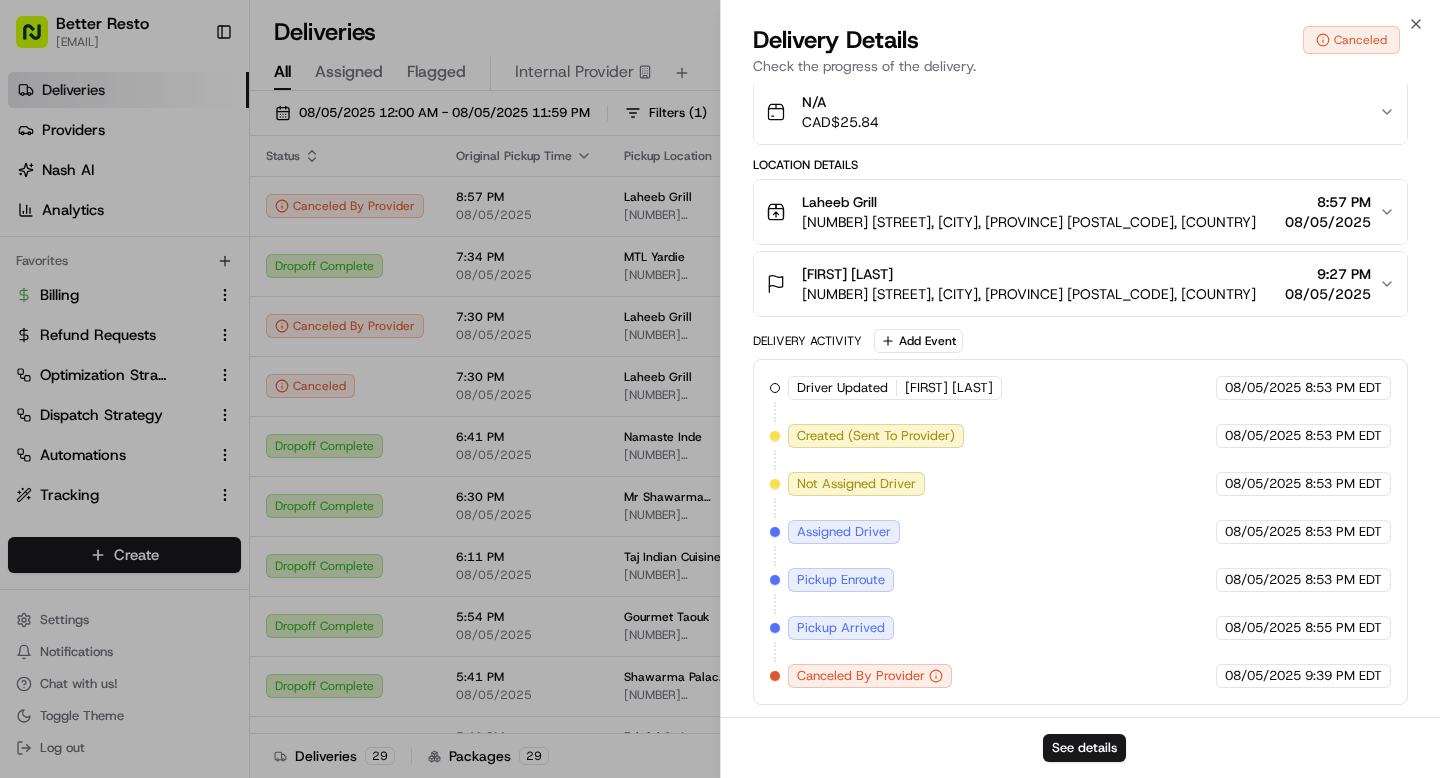 scroll, scrollTop: 0, scrollLeft: 0, axis: both 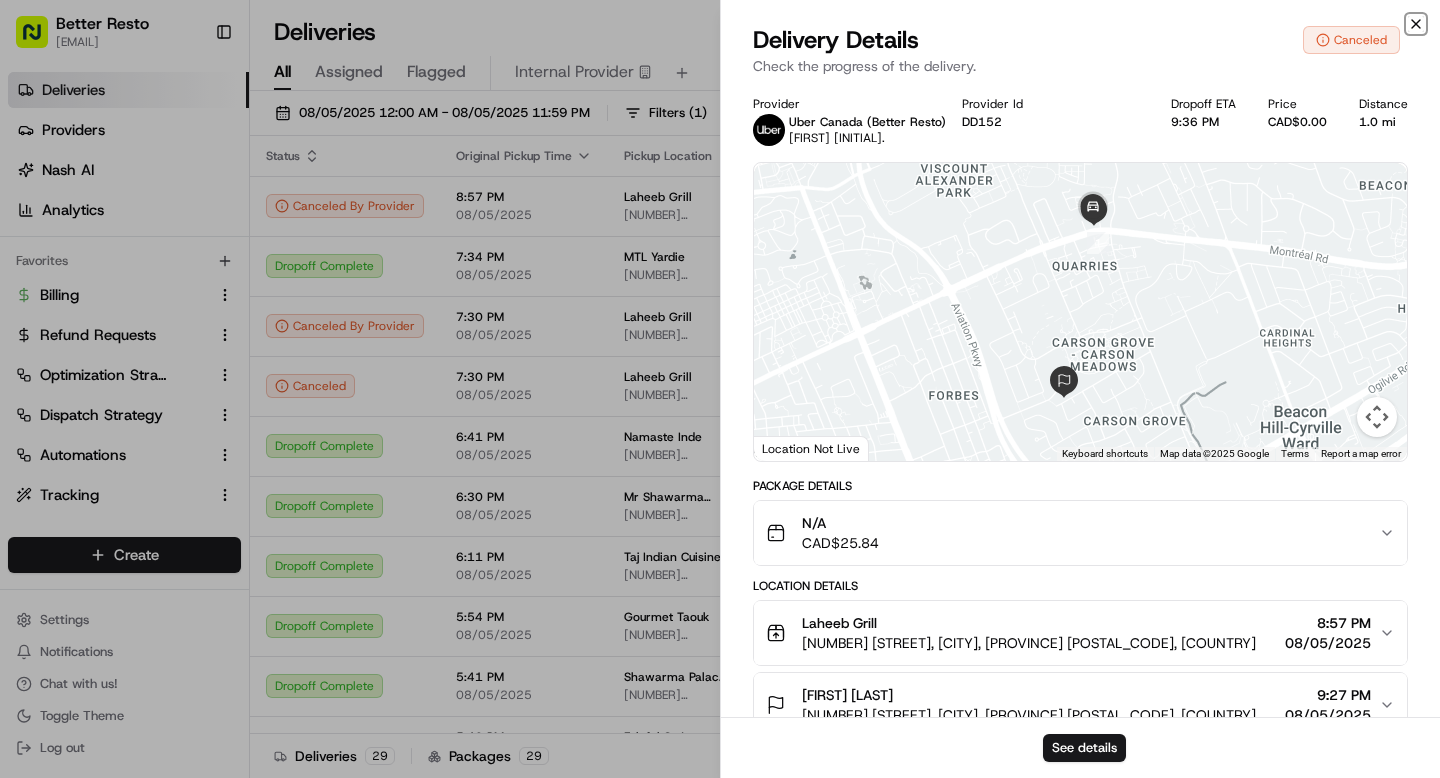 click 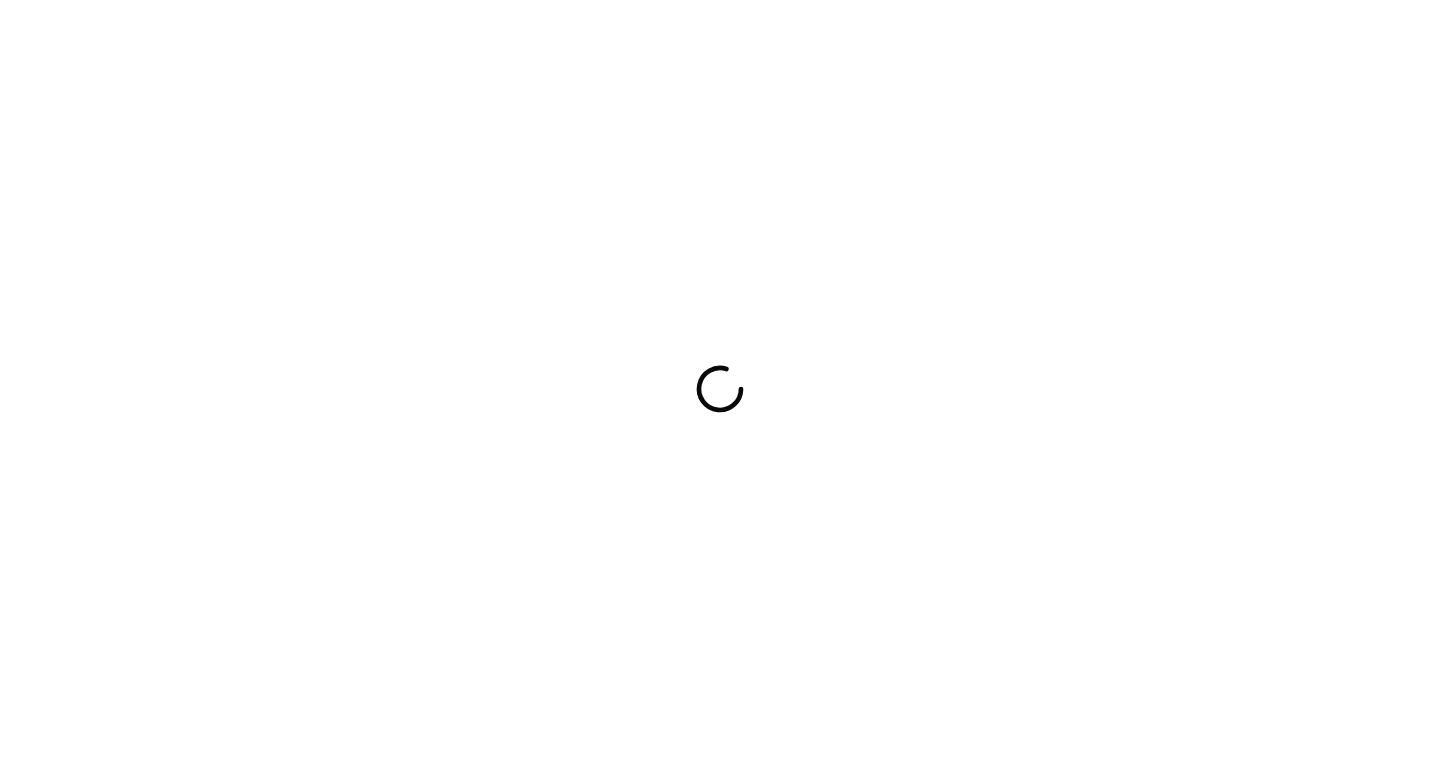 scroll, scrollTop: 0, scrollLeft: 0, axis: both 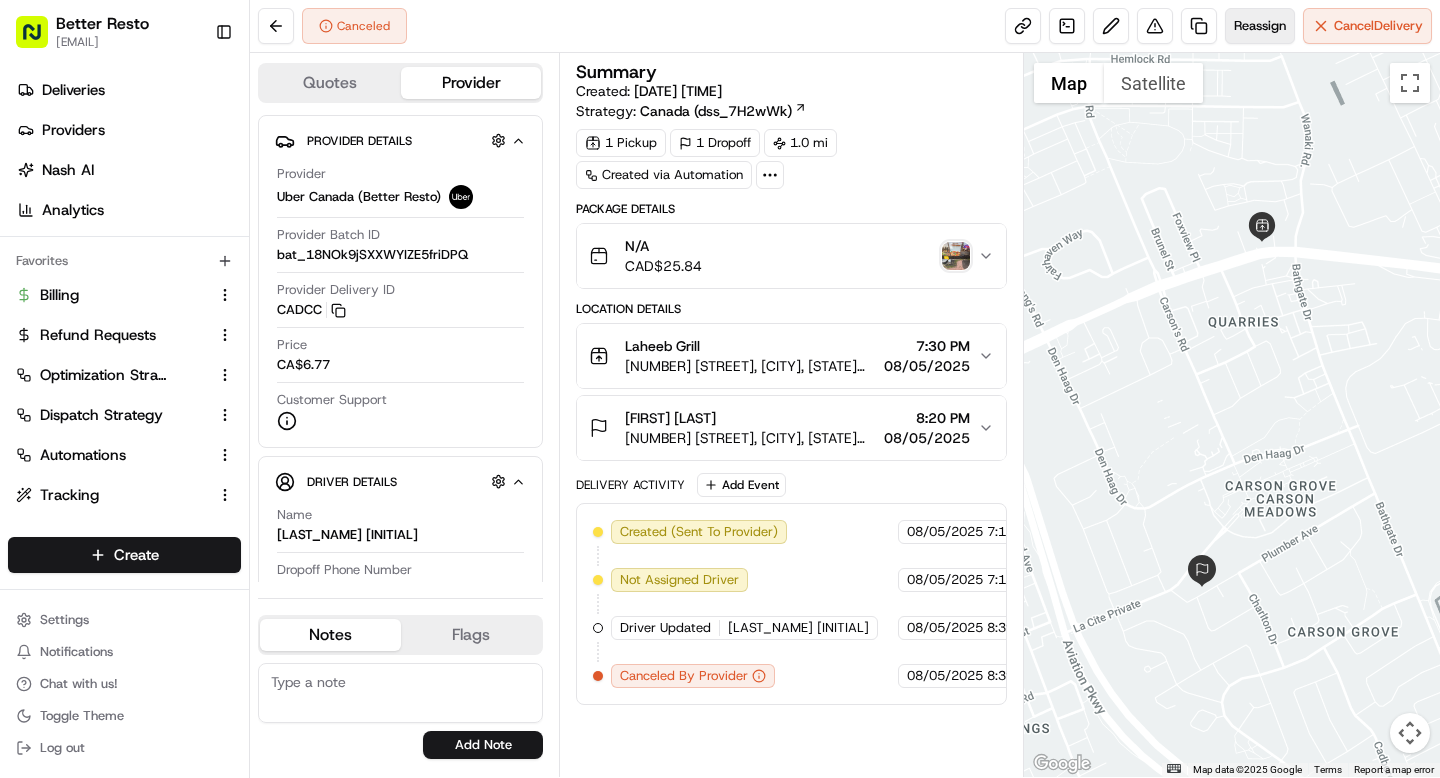 click on "Reassign" at bounding box center (1260, 26) 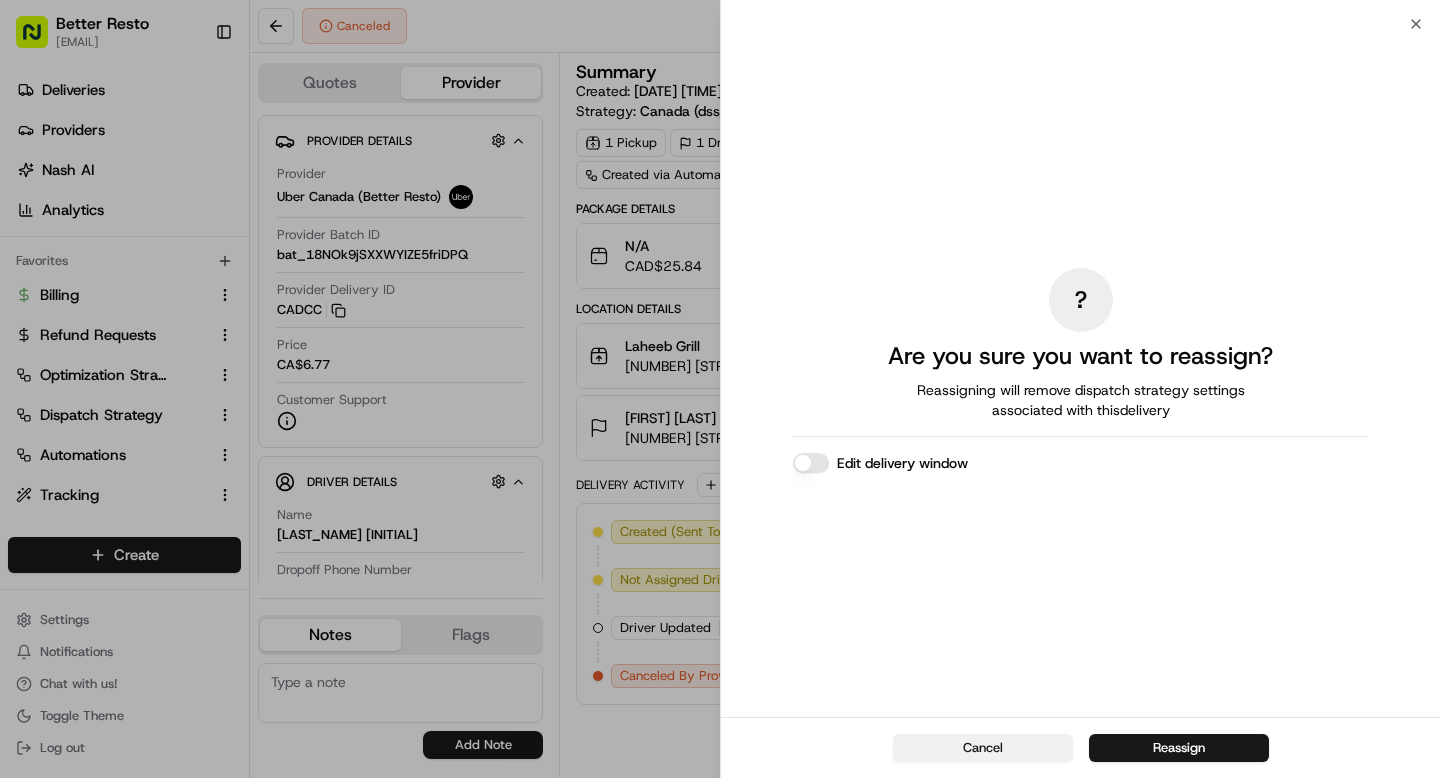 click on "Cancel" at bounding box center (983, 748) 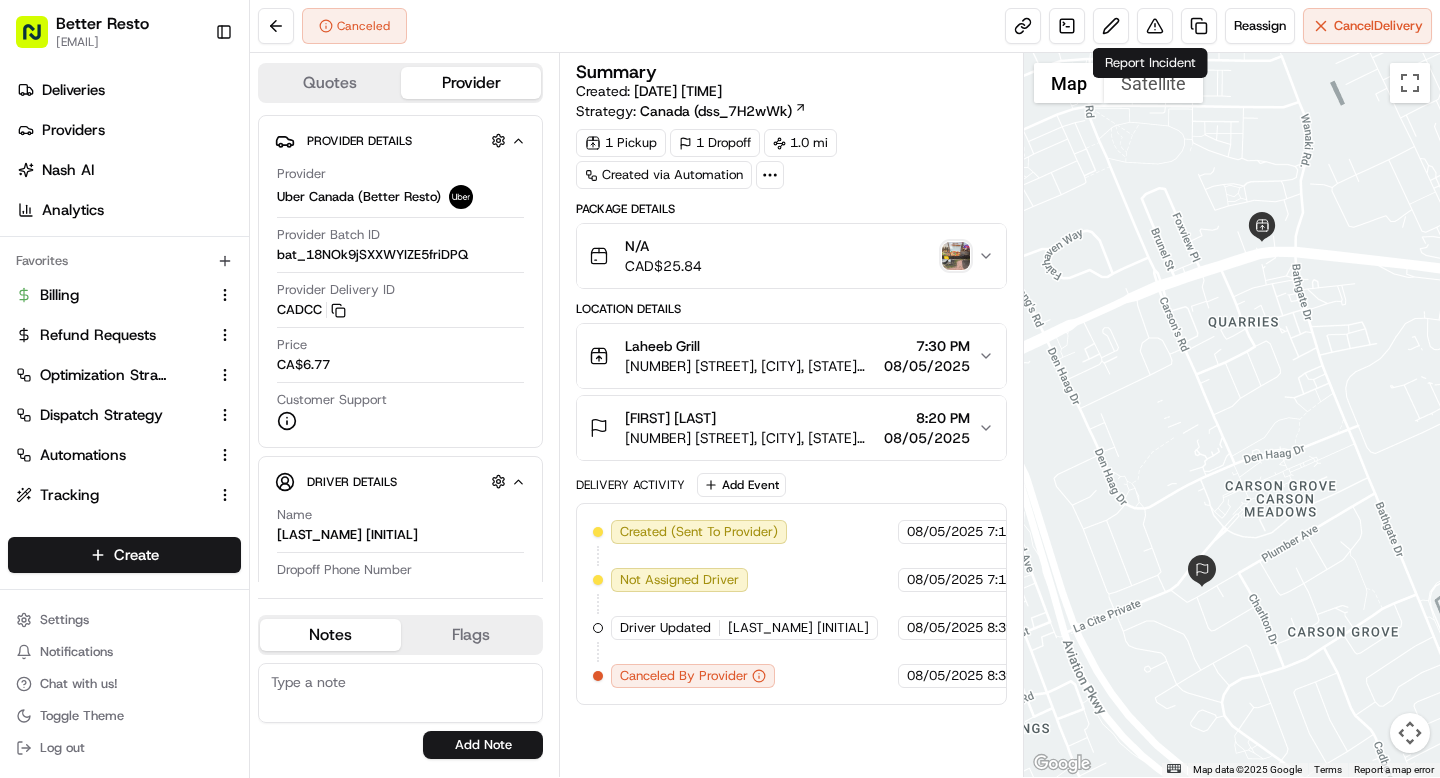 click on "Canceled Reassign Cancel  Delivery" at bounding box center [845, 26] 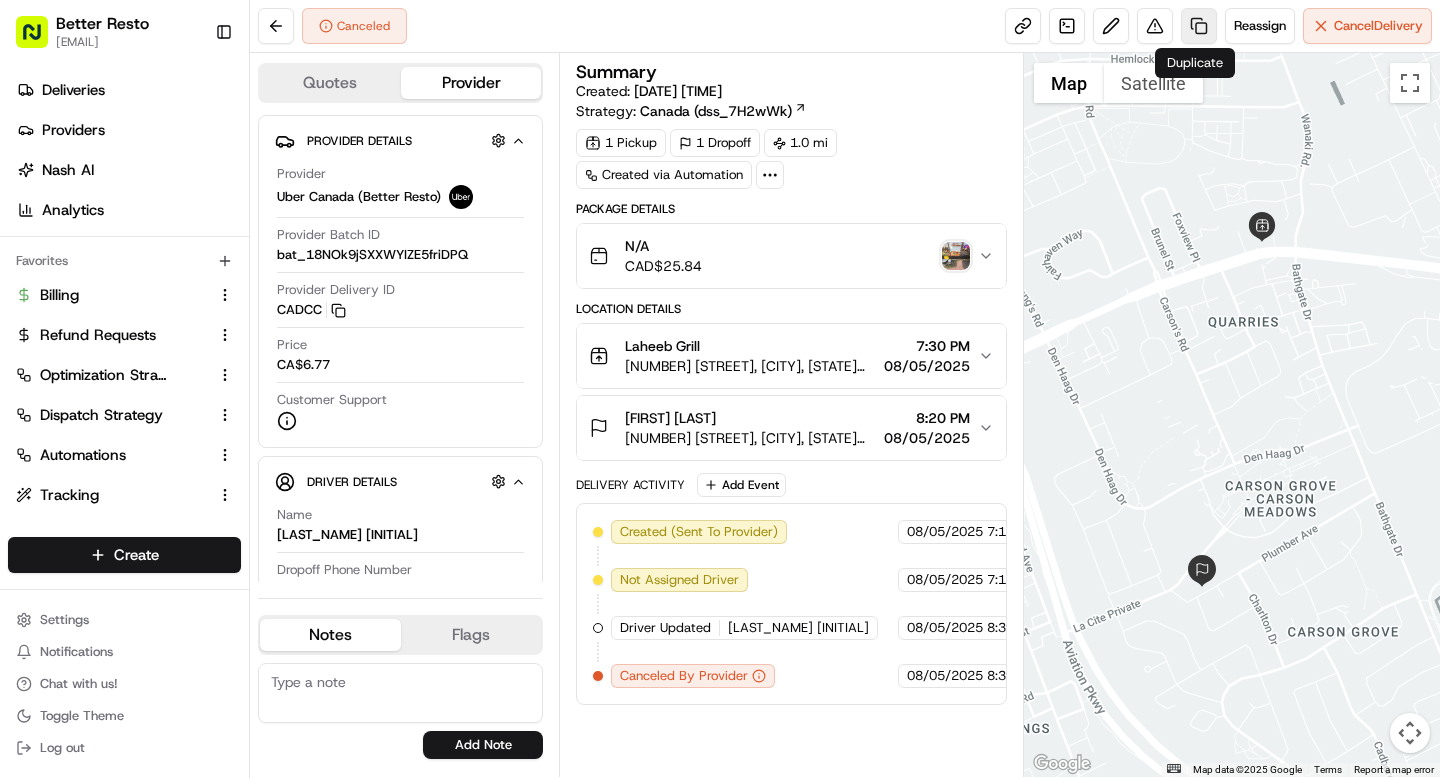 click at bounding box center [1199, 26] 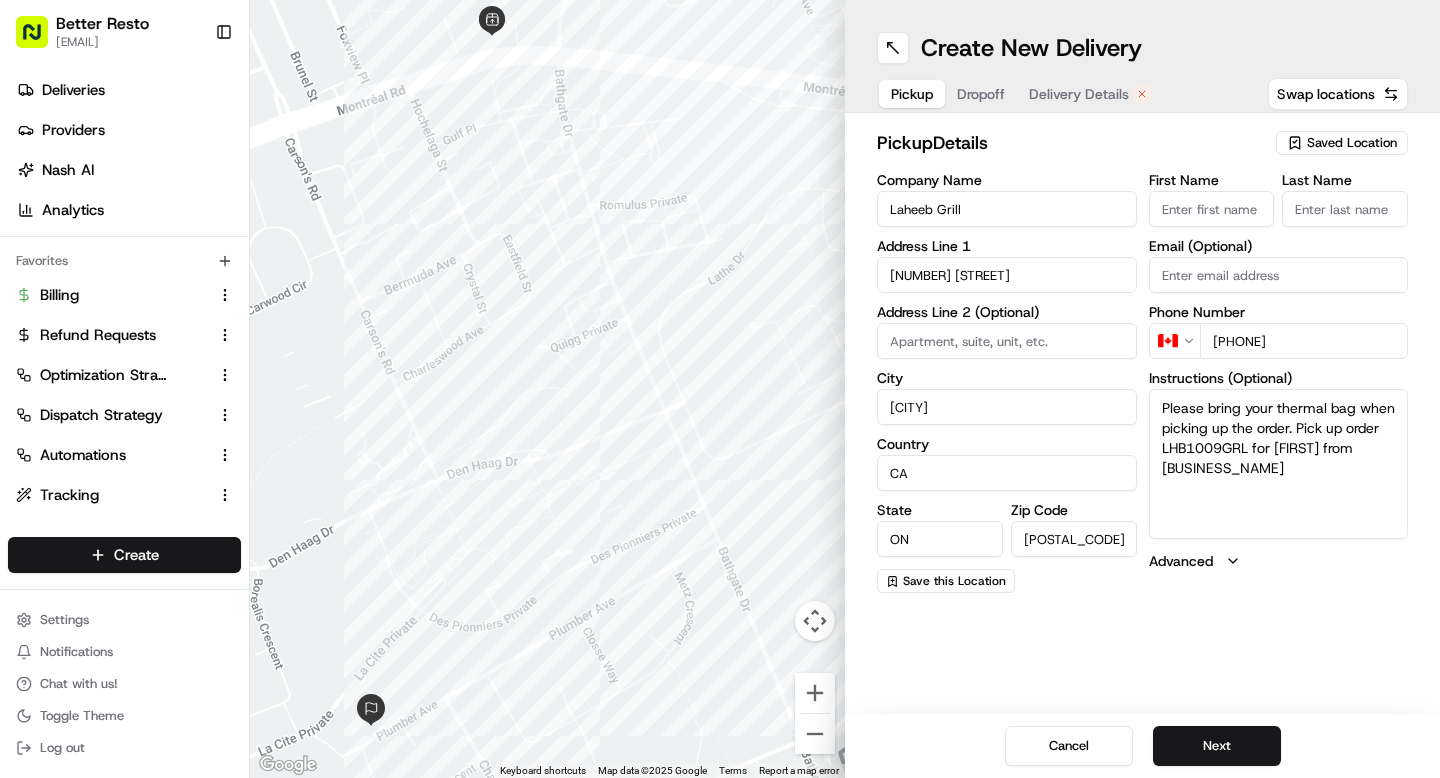 click on "Delivery Details" at bounding box center [1079, 94] 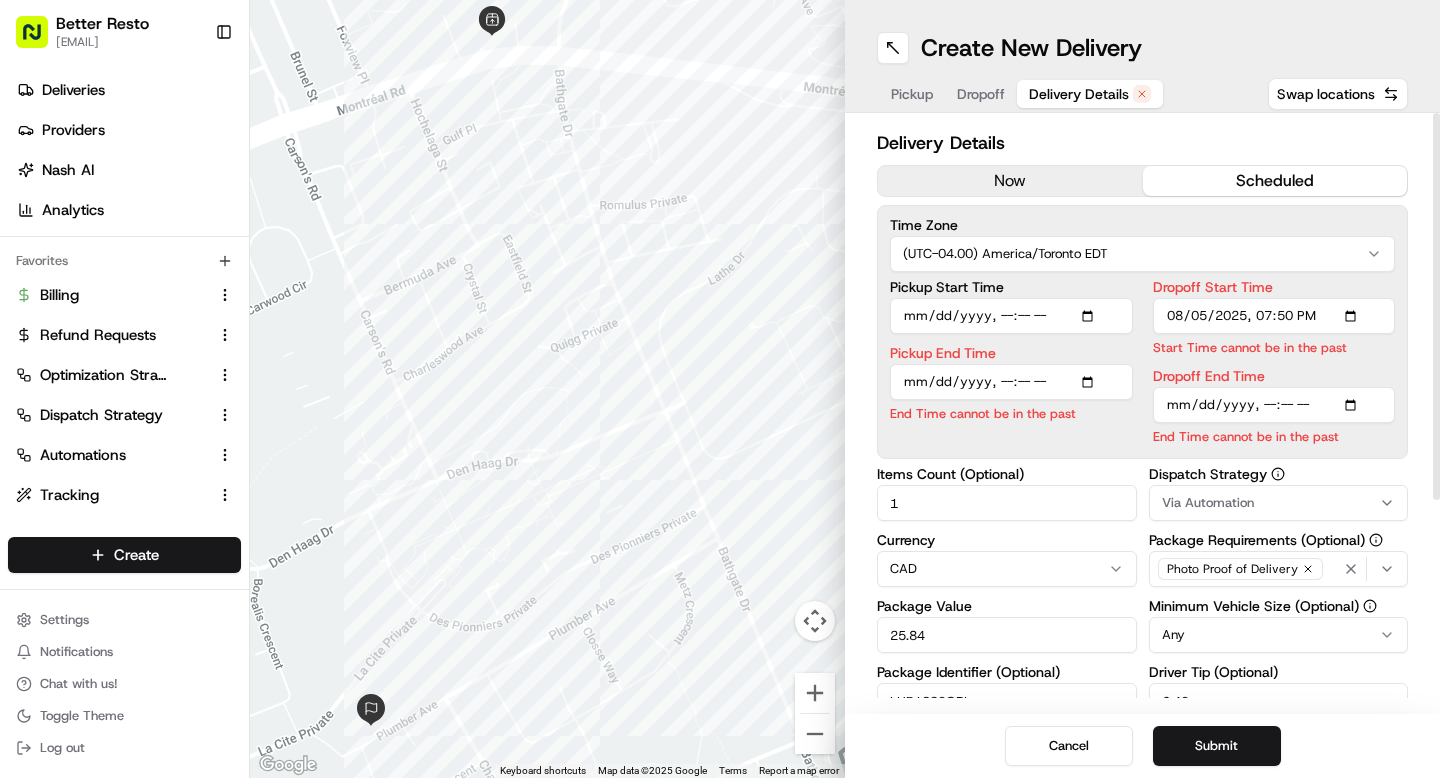 click on "now" at bounding box center (1010, 181) 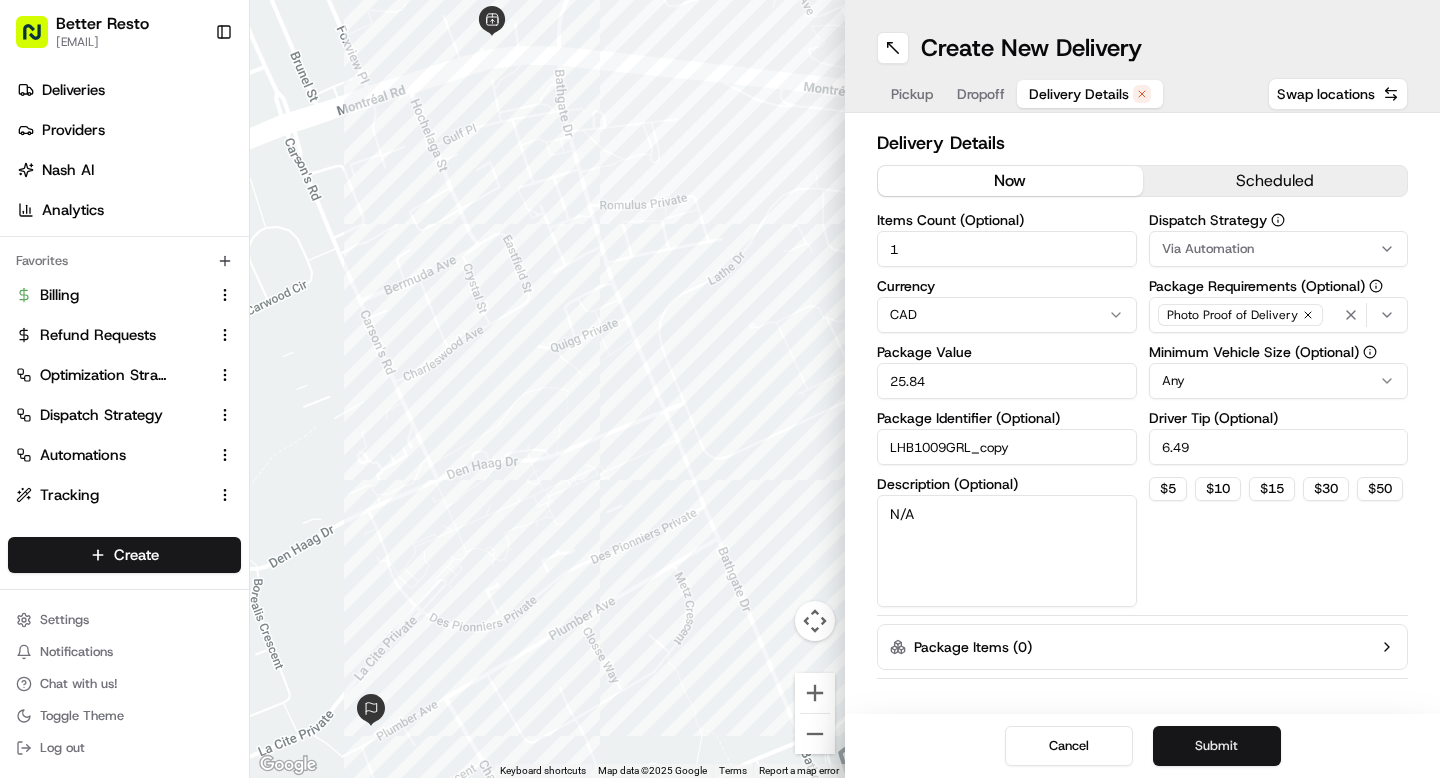 click on "Submit" at bounding box center [1217, 746] 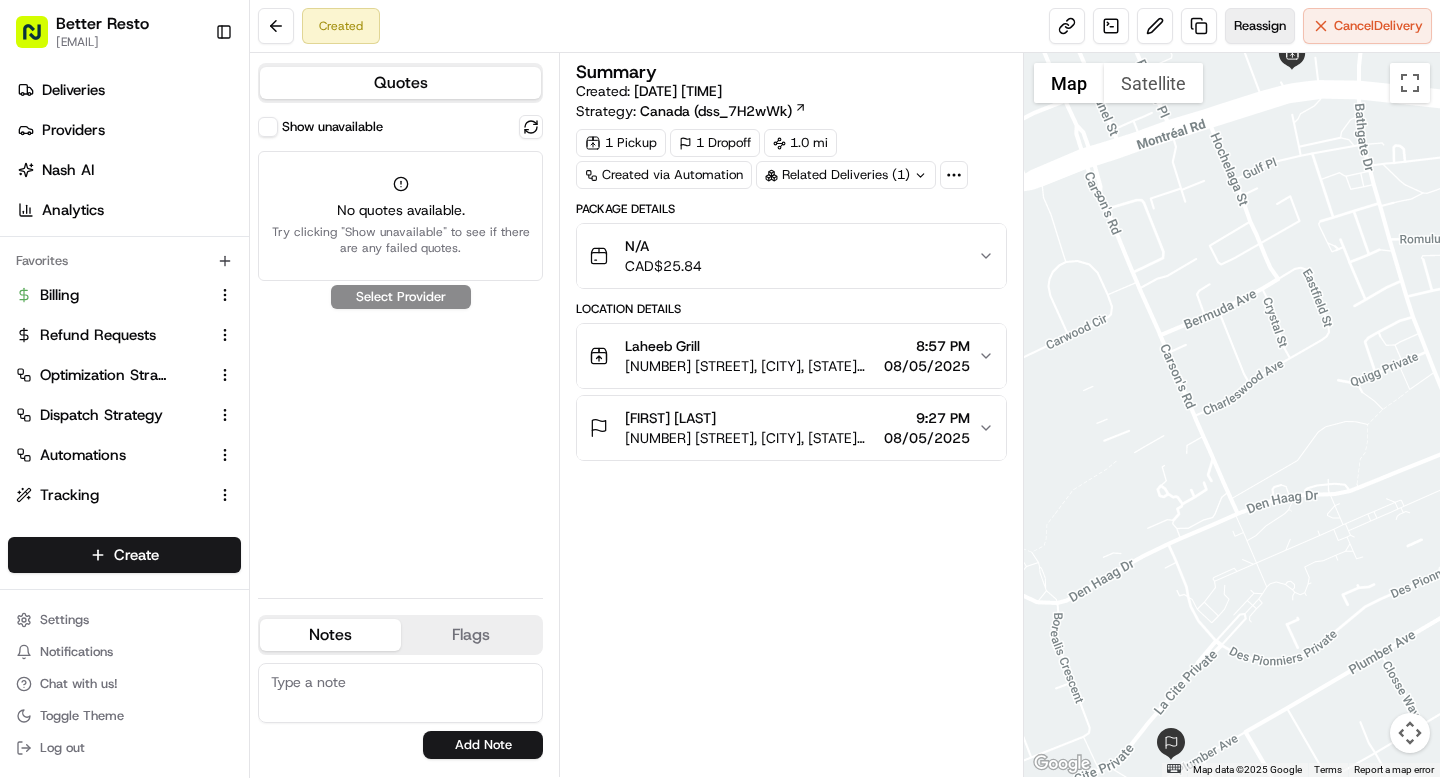 click on "Reassign" at bounding box center [1260, 26] 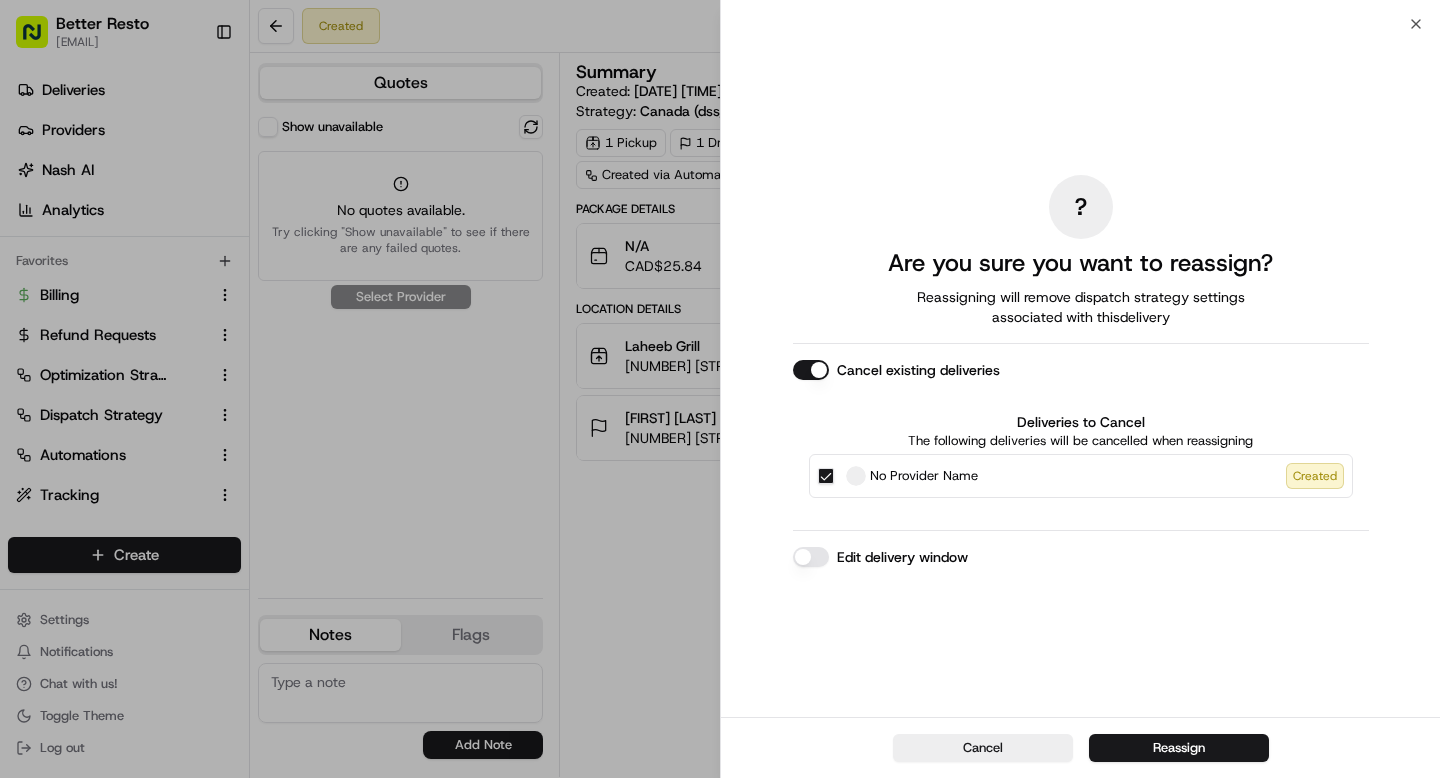 click on "Edit delivery window" at bounding box center (811, 557) 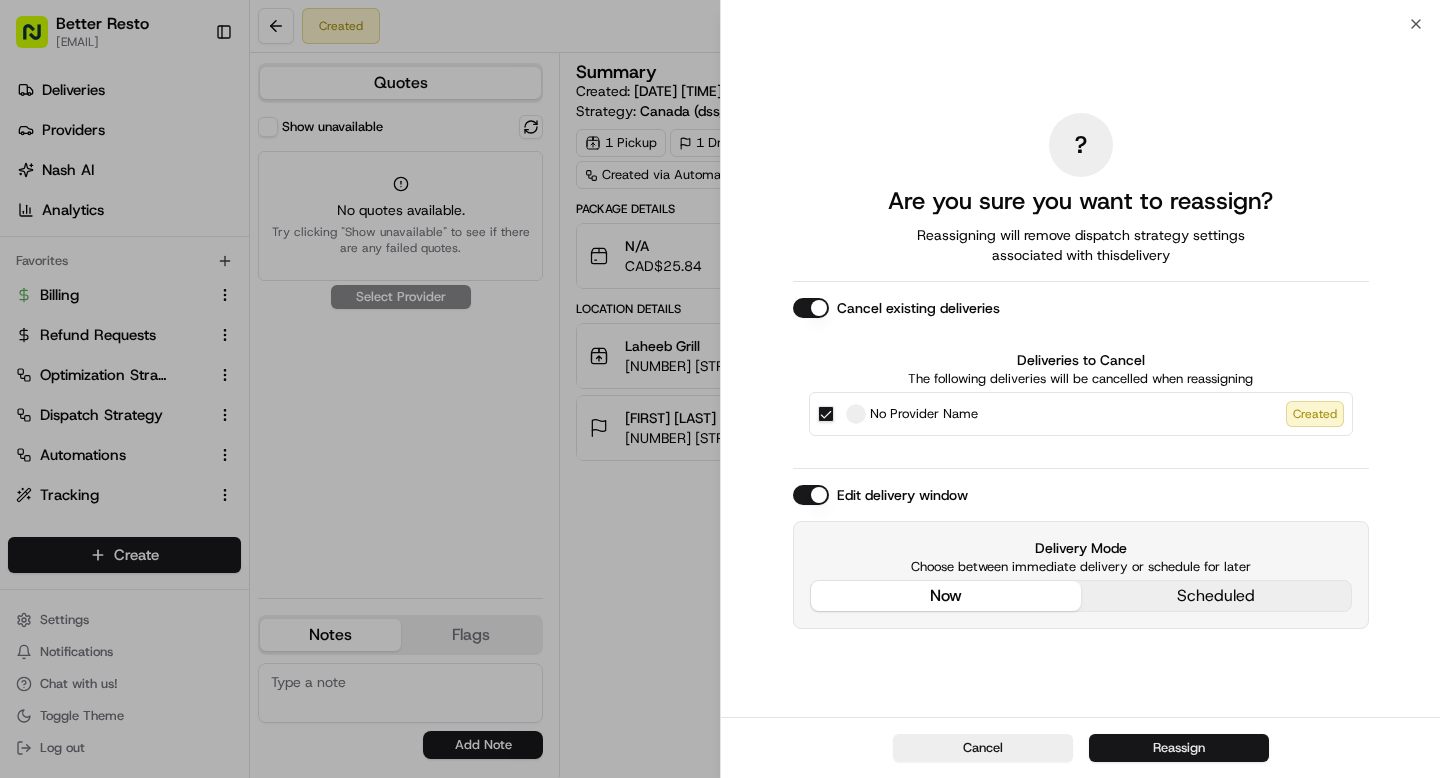 click on "Reassign" at bounding box center (1179, 748) 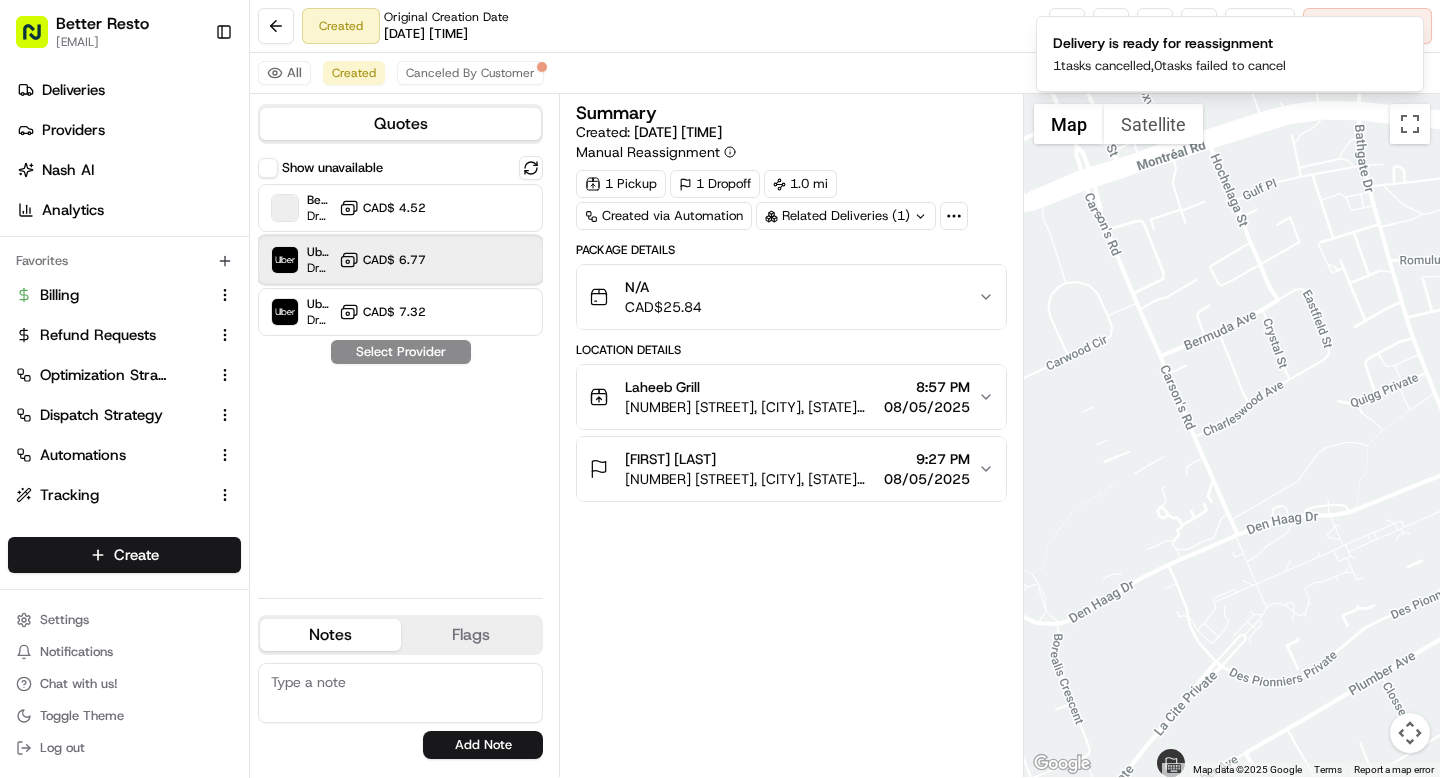 click on "Uber Canada (Better Resto) Dropoff ETA   16 minutes CAD$   6.77" at bounding box center [400, 260] 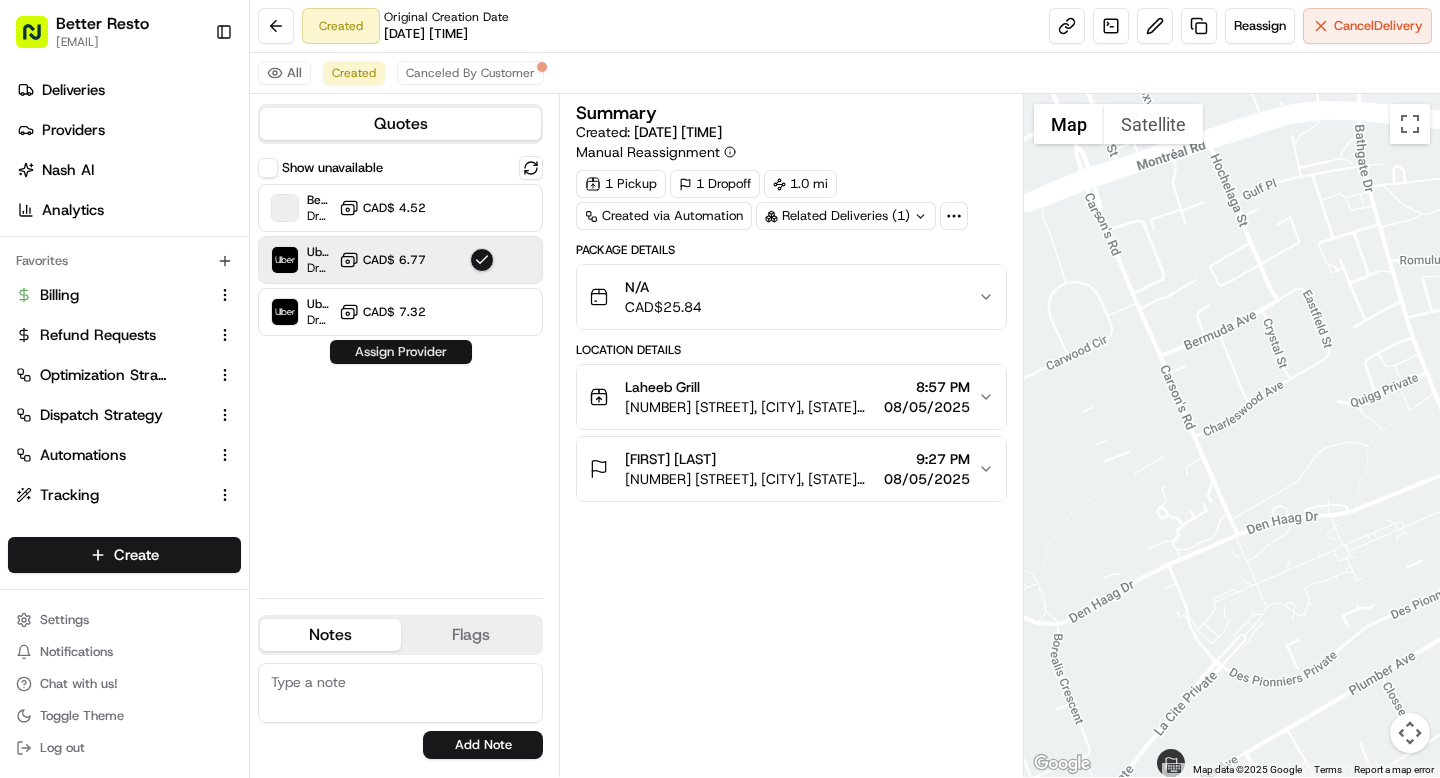 click on "Assign Provider" at bounding box center [401, 352] 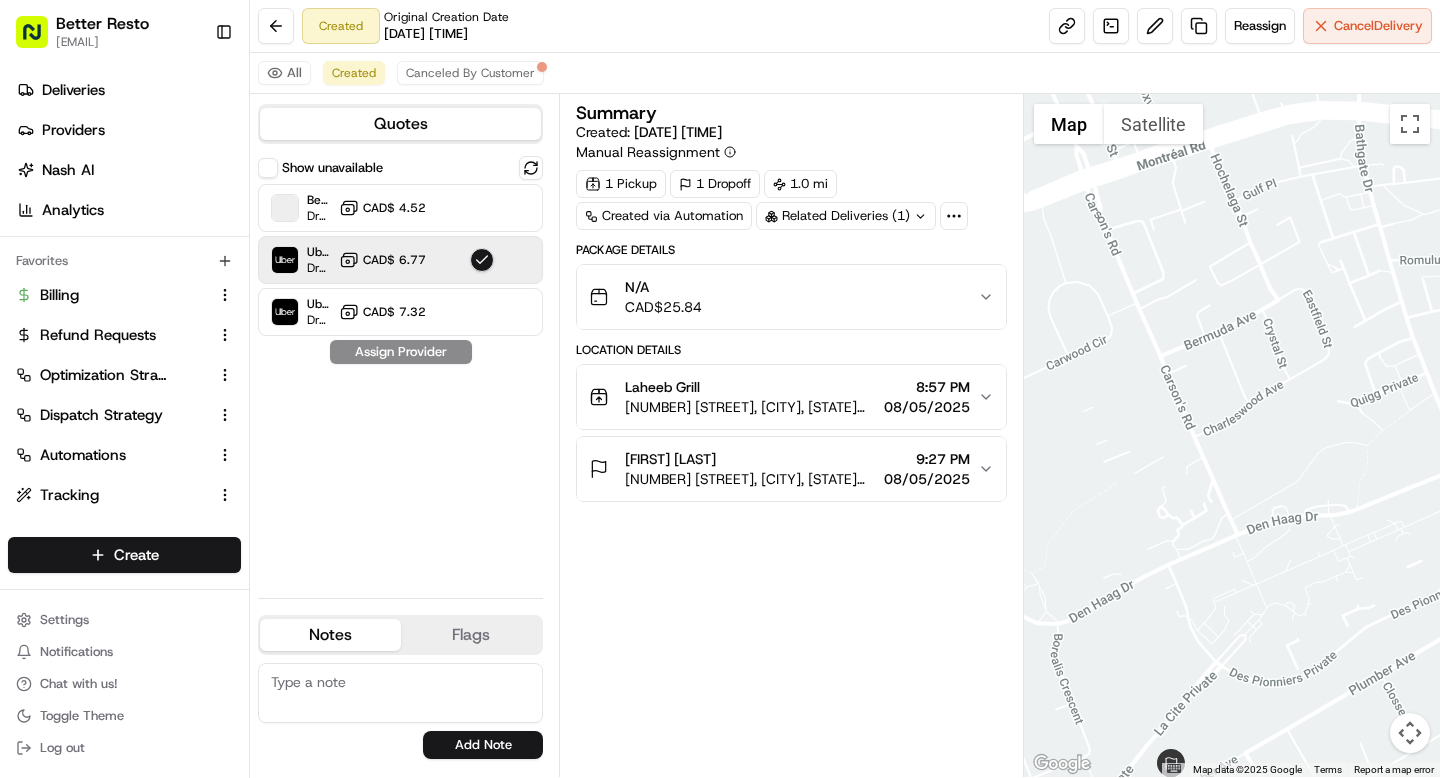 click on "Show unavailable Better Resto Ottawa Dropoff ETA   - CAD$   4.52 Uber Canada (Better Resto) Dropoff ETA   16 minutes CAD$   6.77 Uber Canada Dropoff ETA   20 minutes CAD$   7.32 Assign Provider" at bounding box center (400, 369) 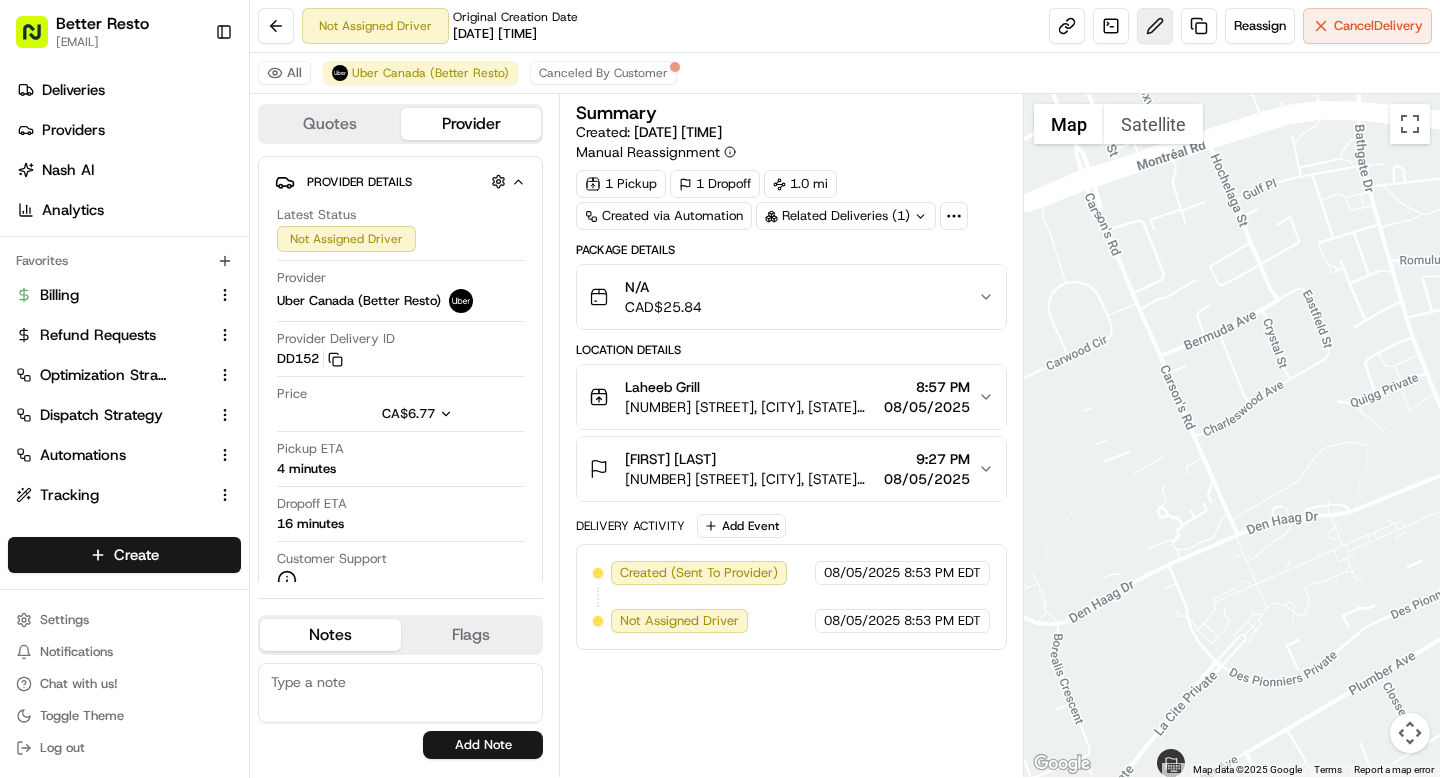 click at bounding box center [1155, 26] 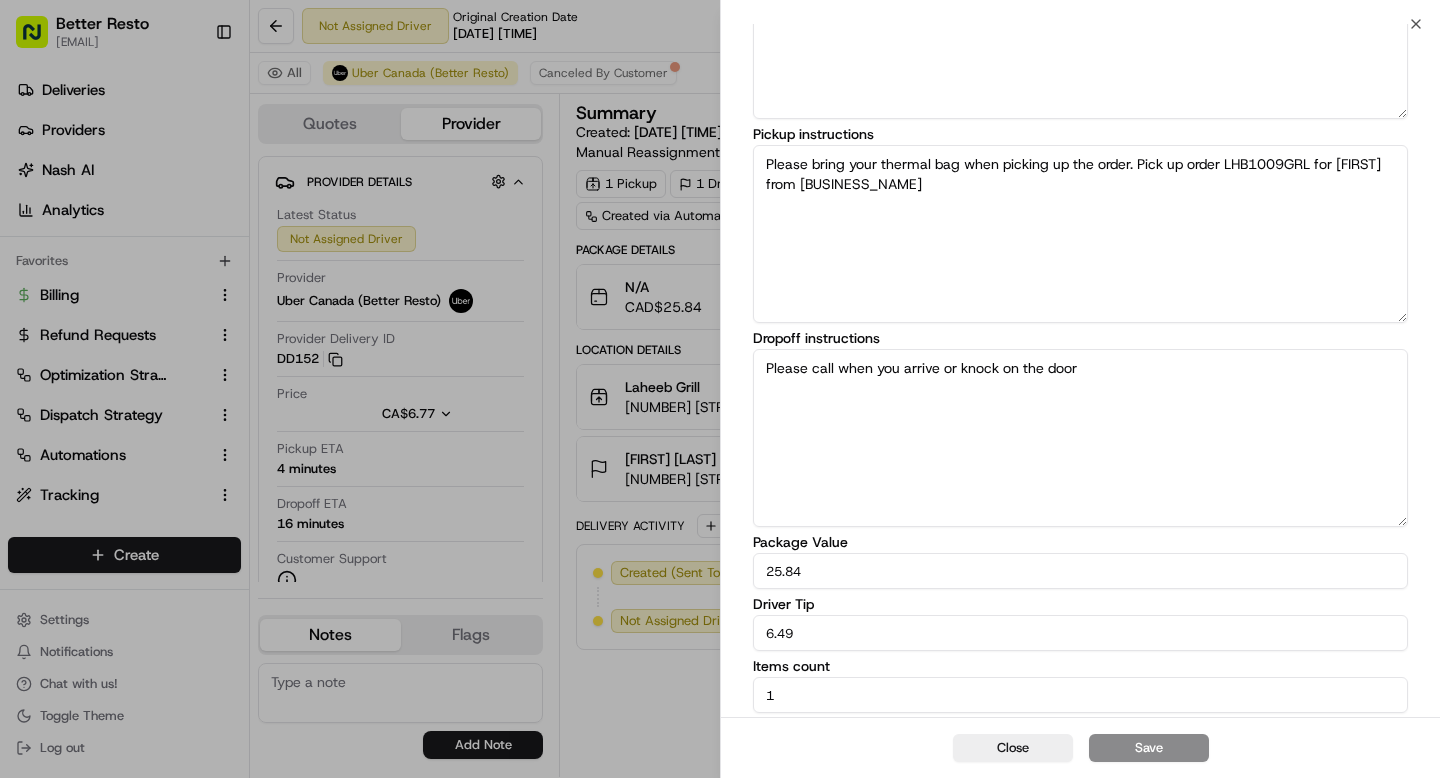 scroll, scrollTop: 0, scrollLeft: 0, axis: both 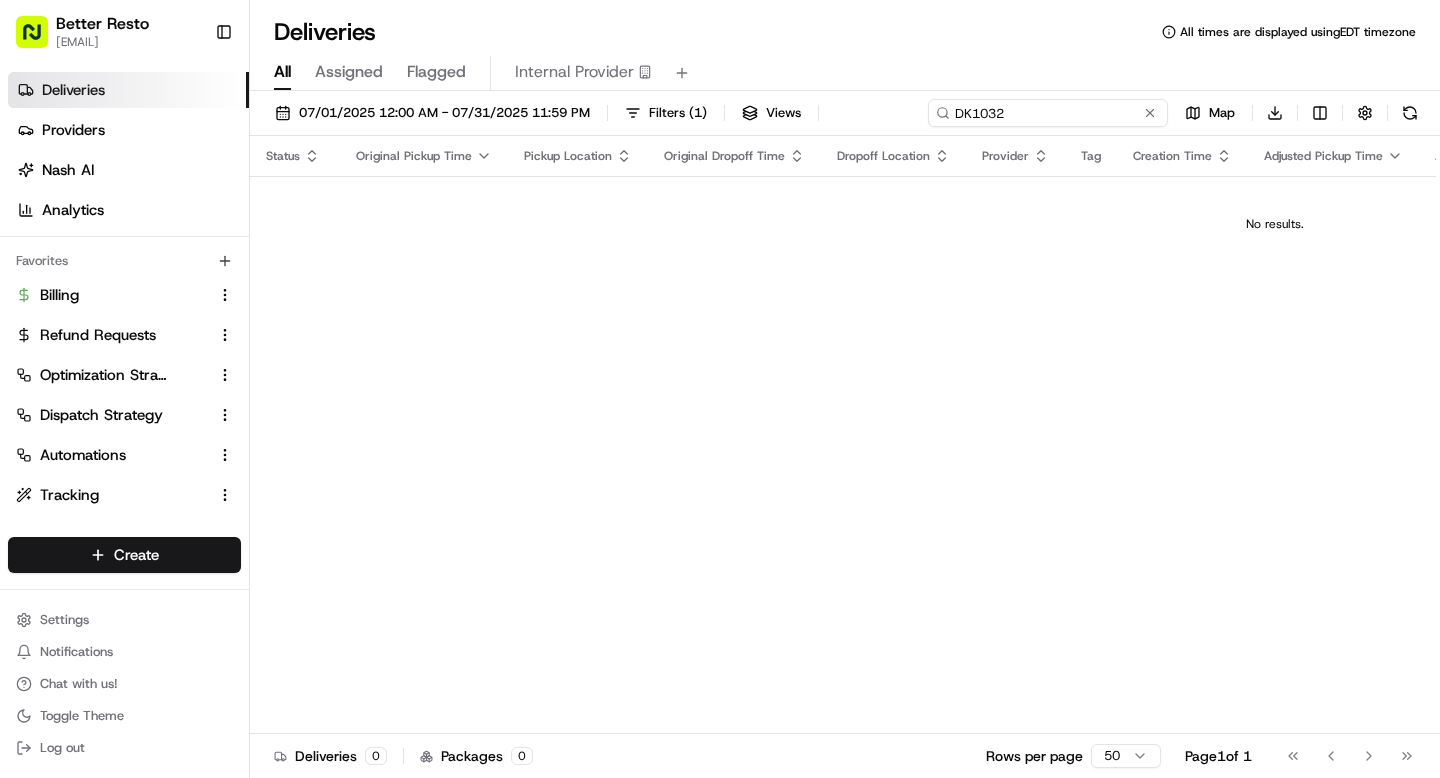 paste on "BRV1371" 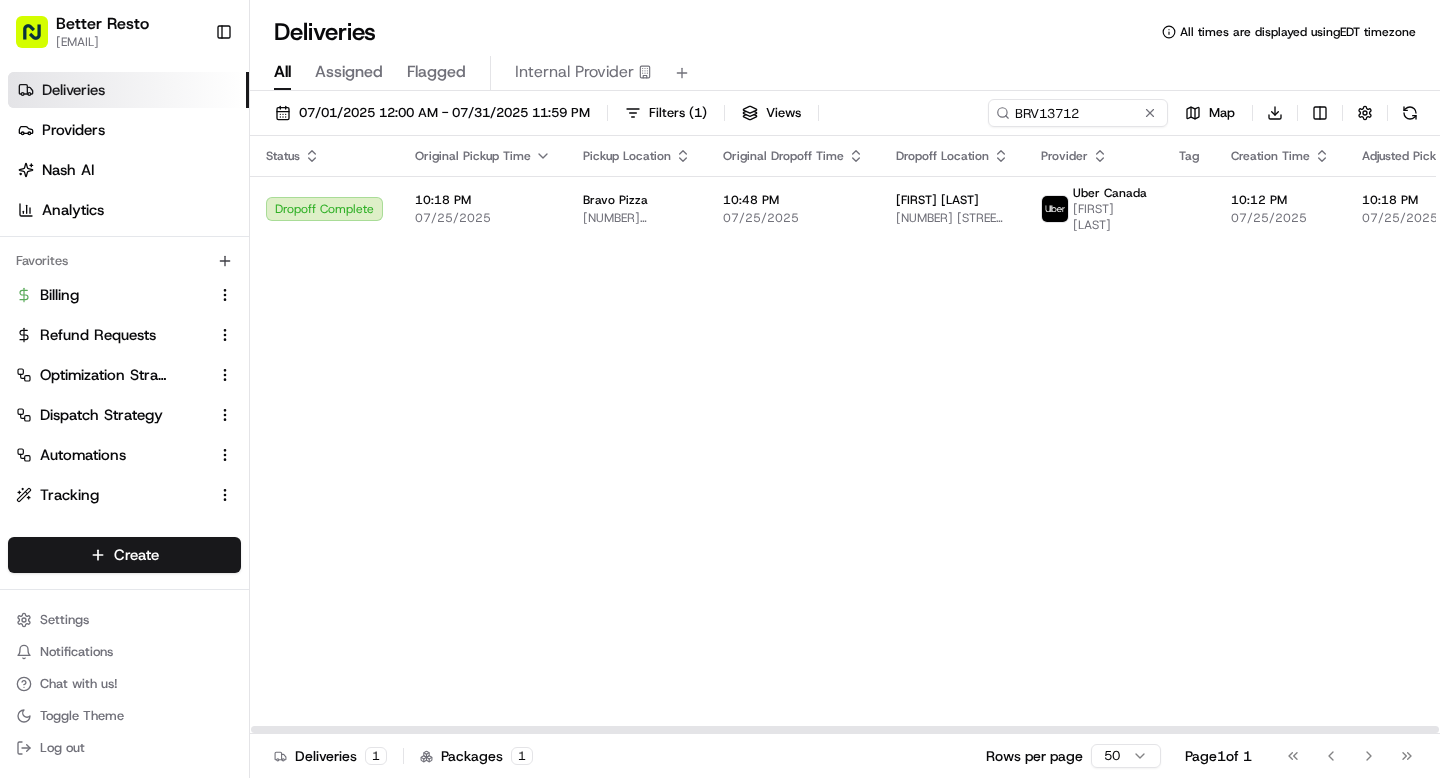 click on "Status Original Pickup Time Pickup Location Original Dropoff Time Dropoff Location Provider Tag Creation Time Adjusted Pickup Time Actual Pickup Time Actual Dropoff Time Adjusted Dropoff Time Driving Distance Merchant Reference Id Action Dropoff Complete 10:18 PM 07/25/2025 Bravo Pizza 174 Rue Labelle, Saint-Jérôme, QC J7Z 5K7, CA 10:48 PM 07/25/2025 Anastasia N 10075 Rue de l'Épervier #303, Mirabel, QC J7N 3X1, Canada Uber Canada ABDULAZEEZ B. 10:12 PM 07/25/2025 10:18 PM 07/25/2025 10:54 PM 07/25/2025 11:11 PM 07/25/2025 10:50 PM 07/25/2025 7 mi" at bounding box center [1327, 435] 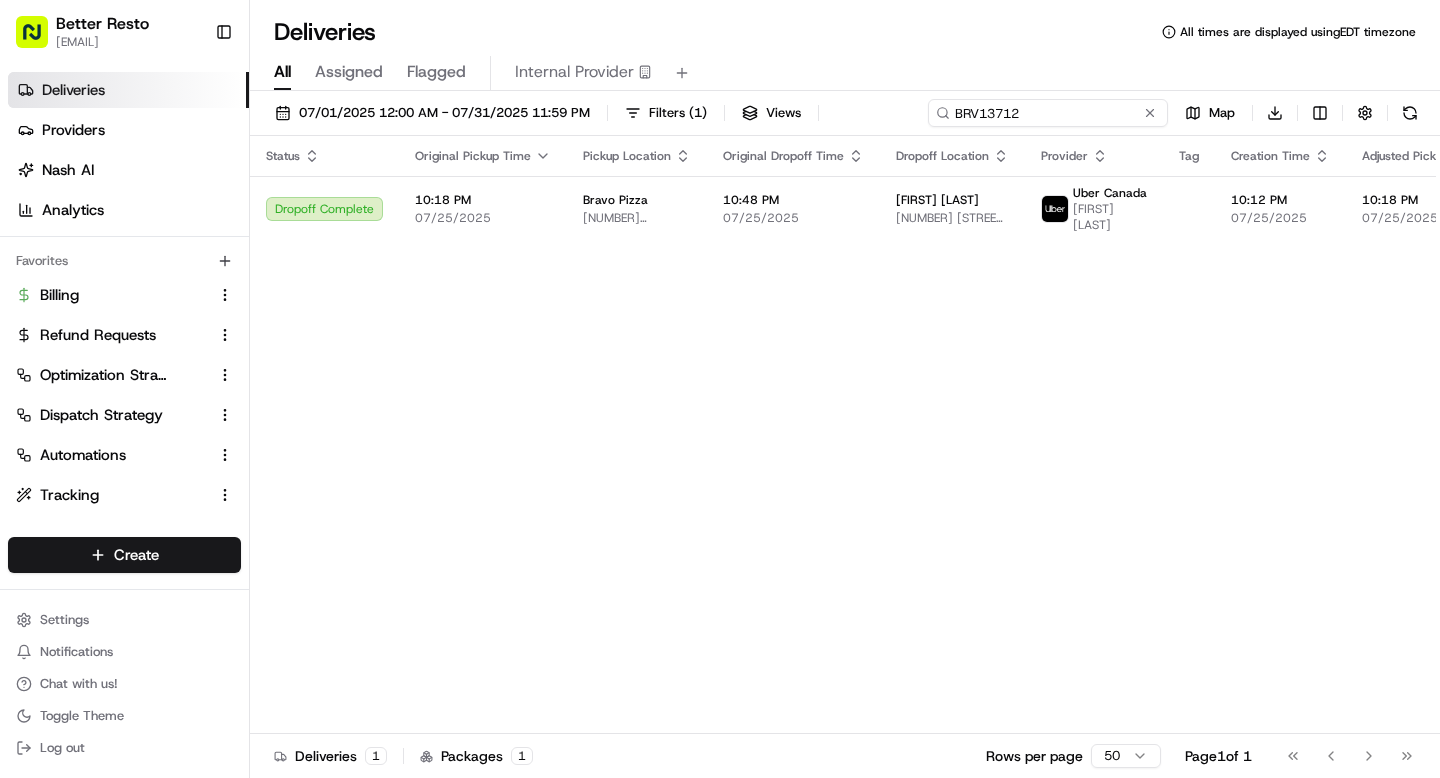 click on "BRV13712" at bounding box center (1048, 113) 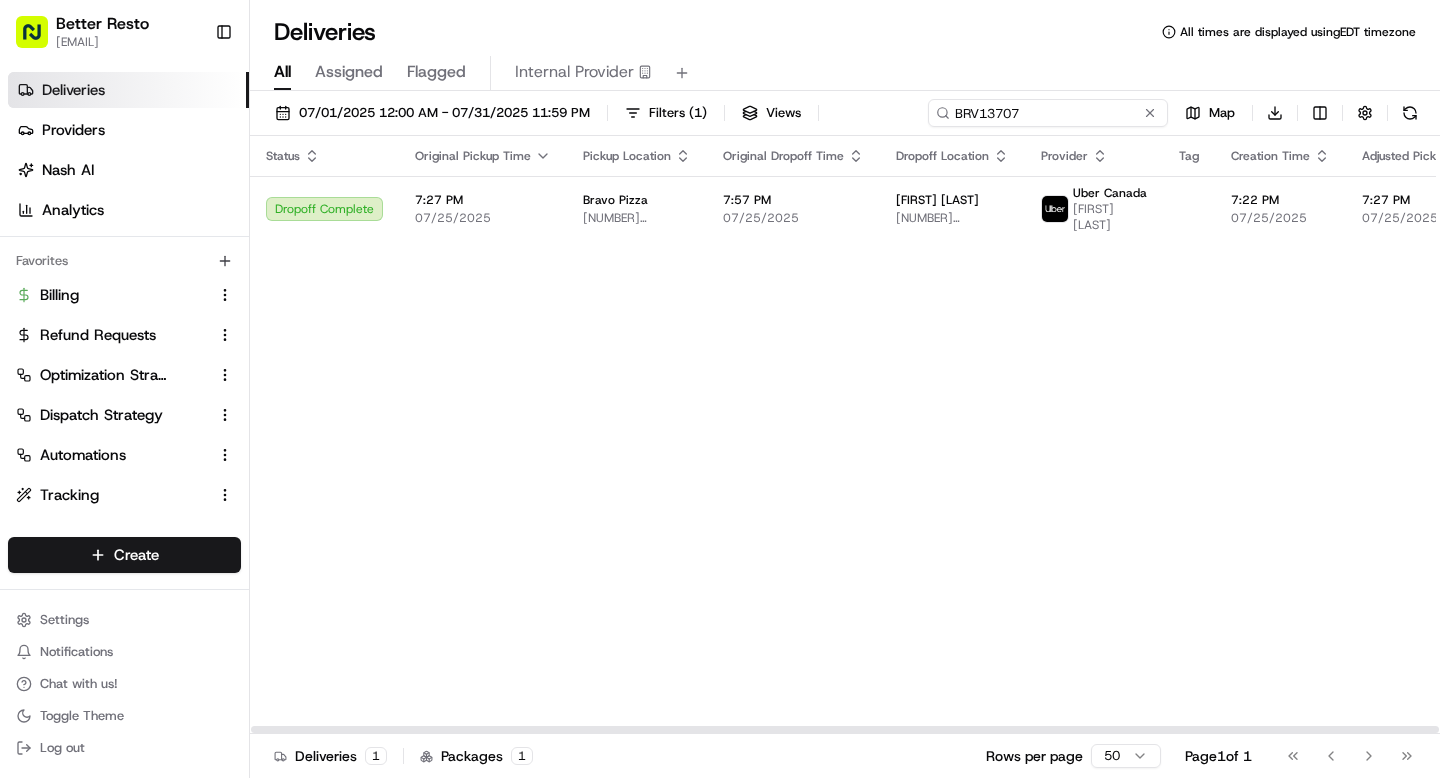 paste on "3" 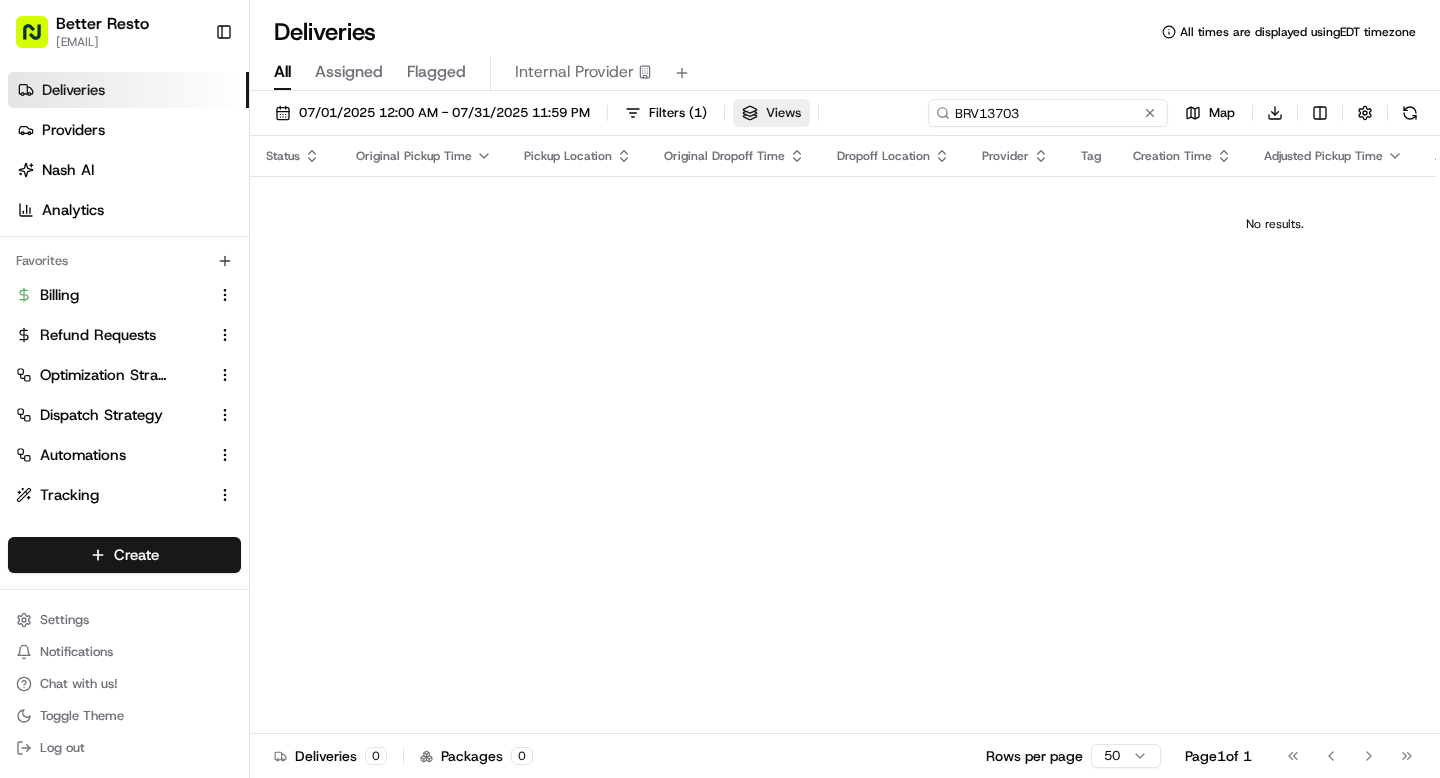 paste on "Chanel" 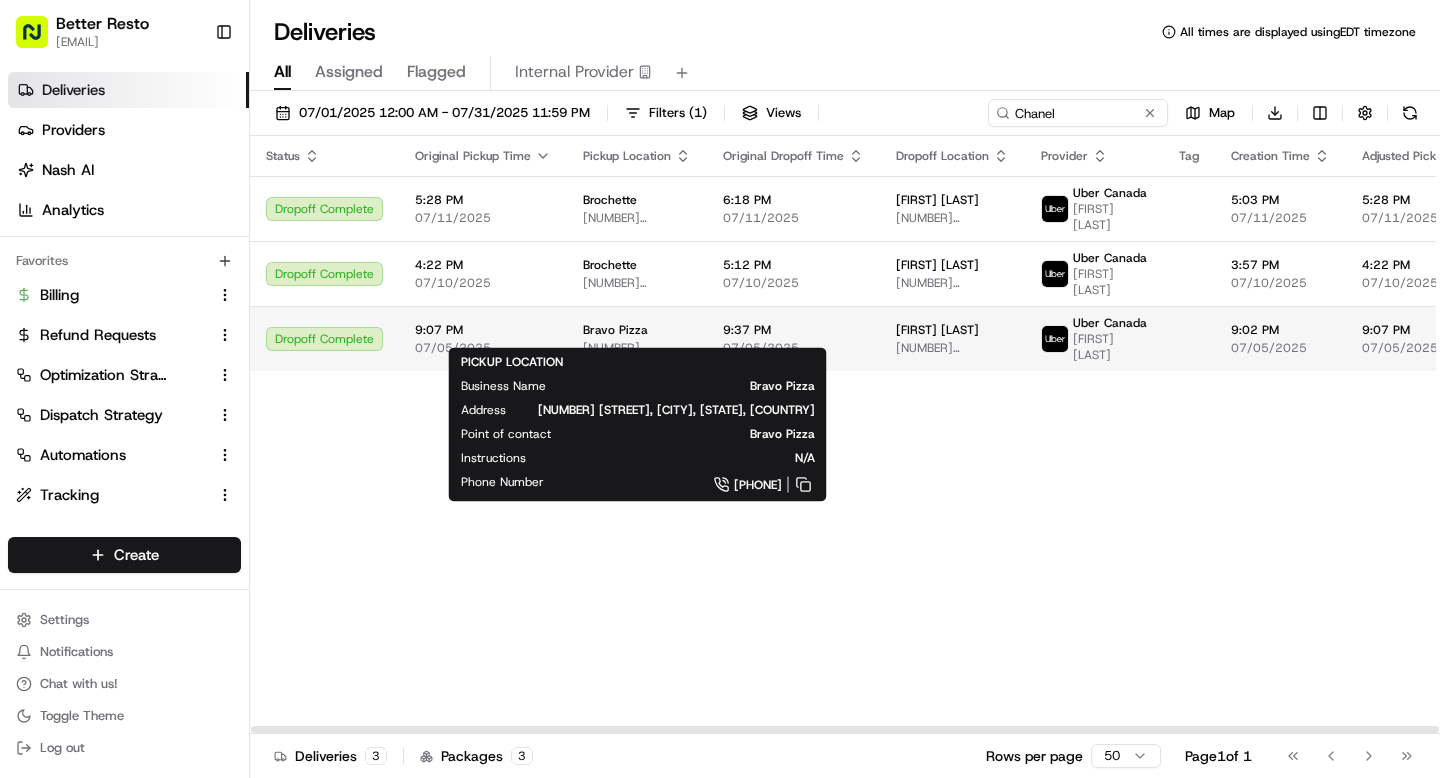 click on "174 Rue Labelle, Saint-Jérôme, QC J7Z 5K7, CA" at bounding box center [637, 348] 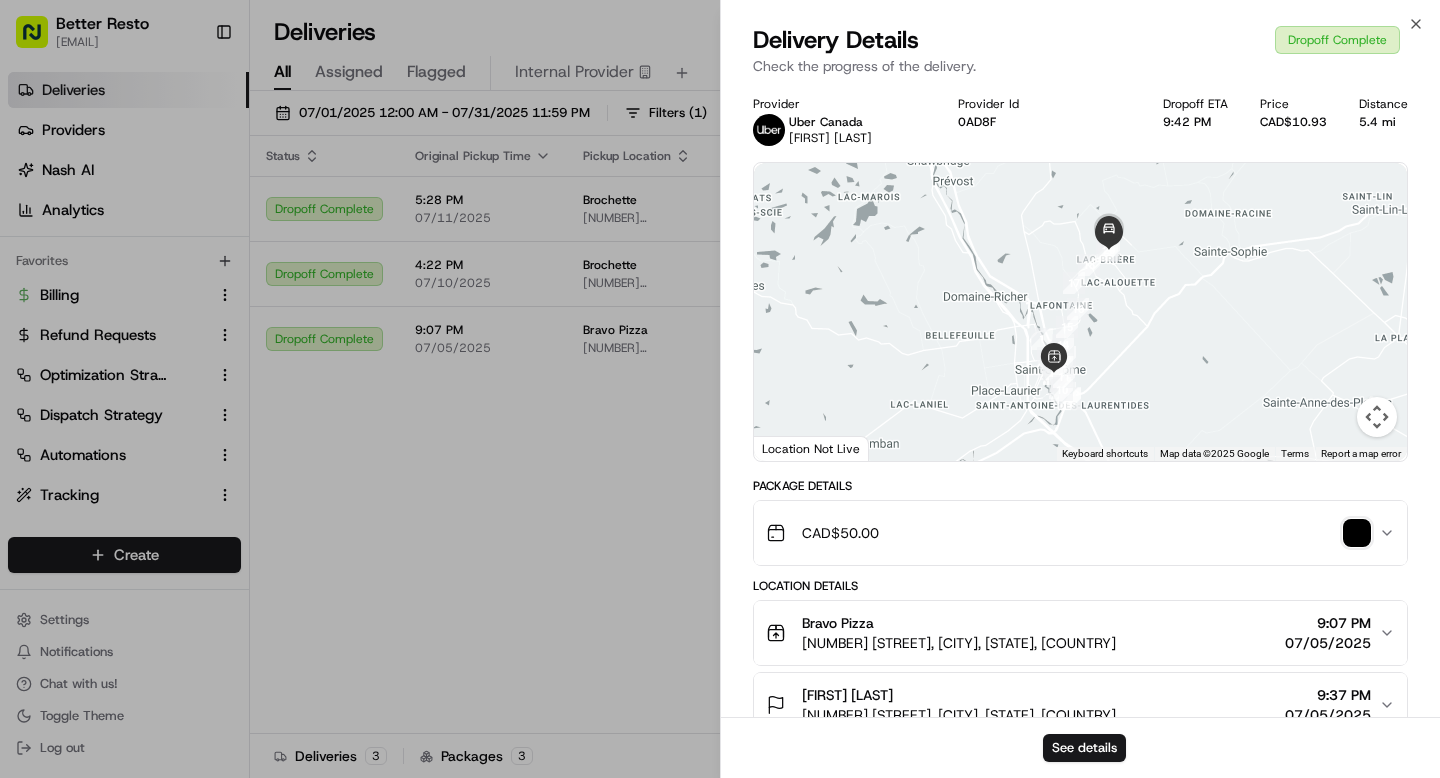 click on "CAD$ 50.00" at bounding box center [1072, 533] 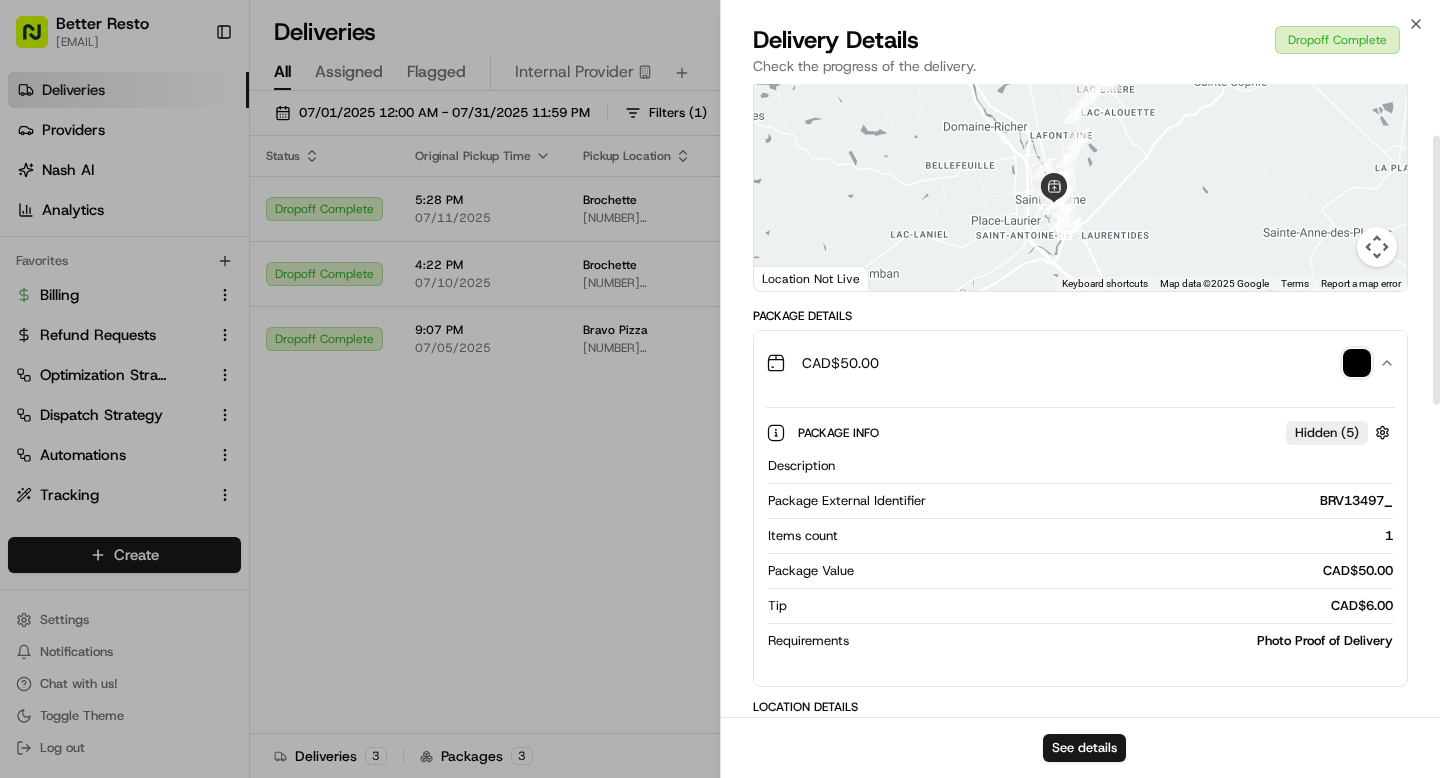 scroll, scrollTop: 121, scrollLeft: 0, axis: vertical 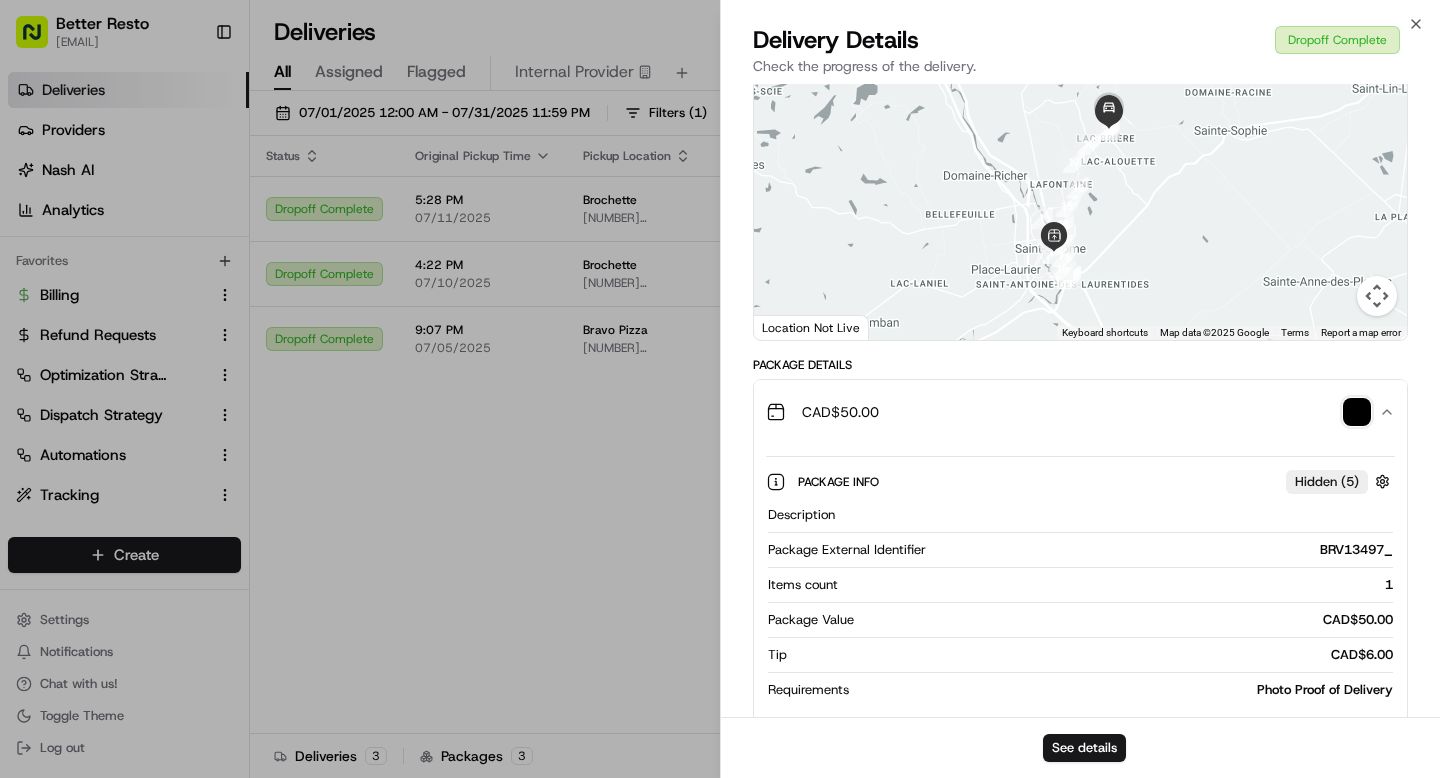 click on "BRV13497_" at bounding box center (1163, 550) 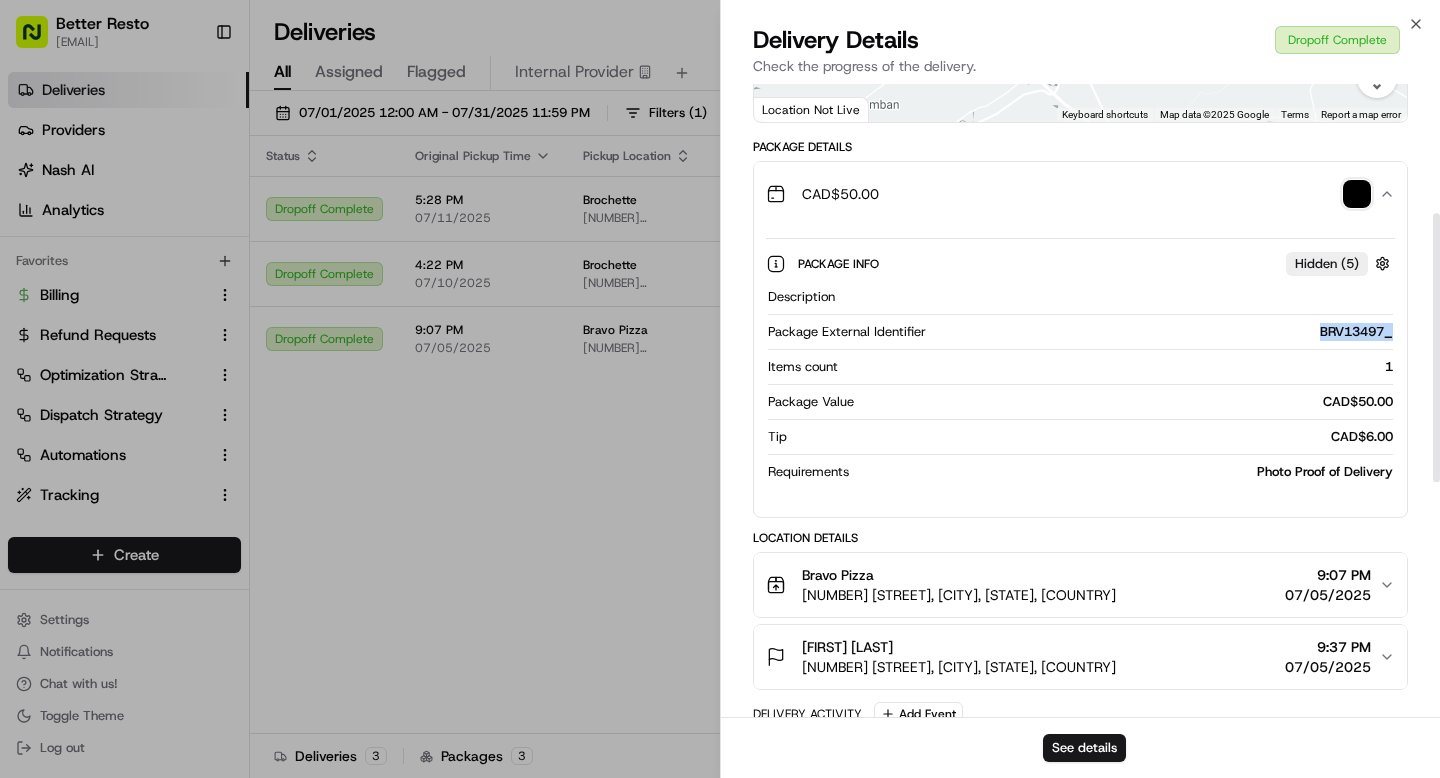 scroll, scrollTop: 274, scrollLeft: 0, axis: vertical 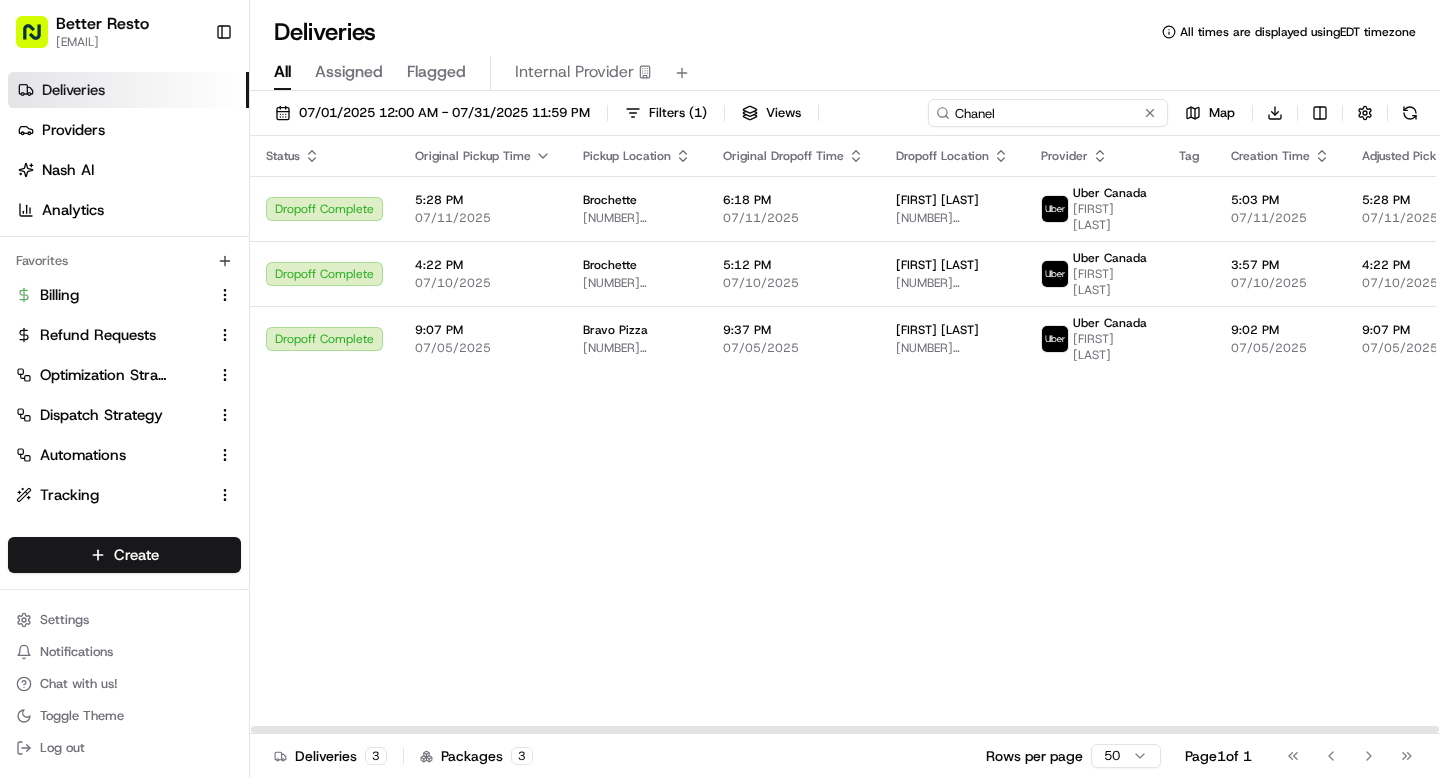 click on "Chanel" at bounding box center (1048, 113) 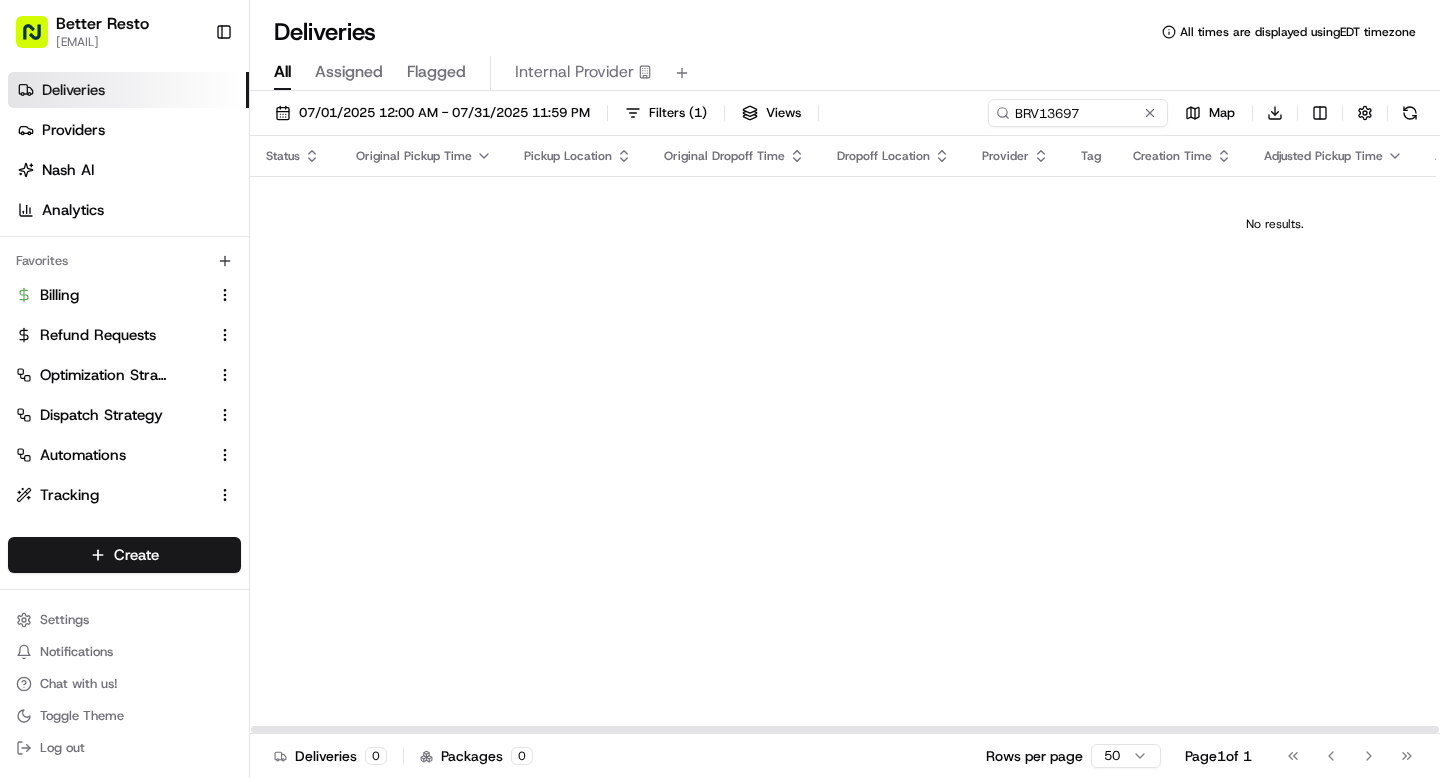 click on "Status Original Pickup Time Pickup Location Original Dropoff Time Dropoff Location Provider Tag Creation Time Adjusted Pickup Time Actual Pickup Time Actual Dropoff Time Adjusted Dropoff Time Driving Distance Merchant Reference Id Action No results." at bounding box center [1275, 435] 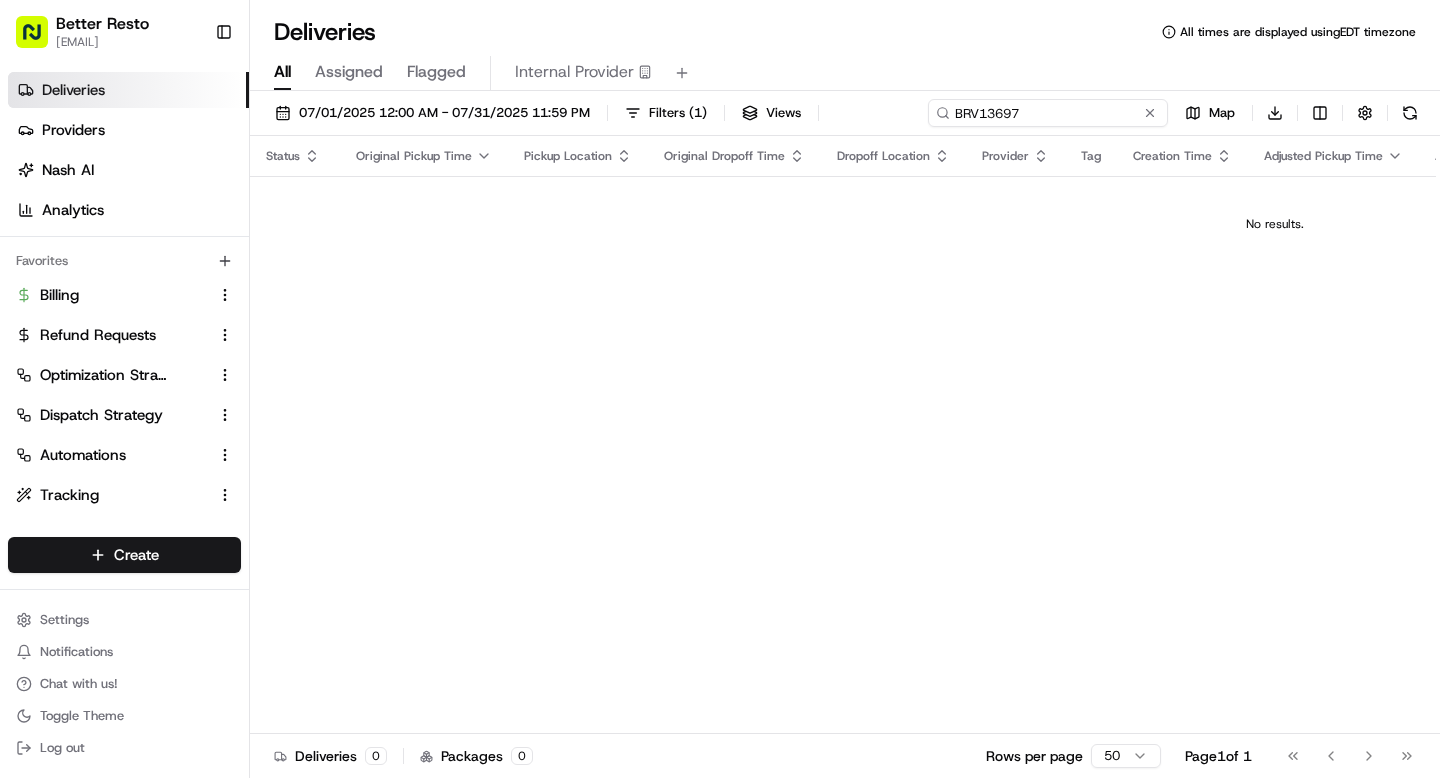 click on "BRV13697" at bounding box center (1048, 113) 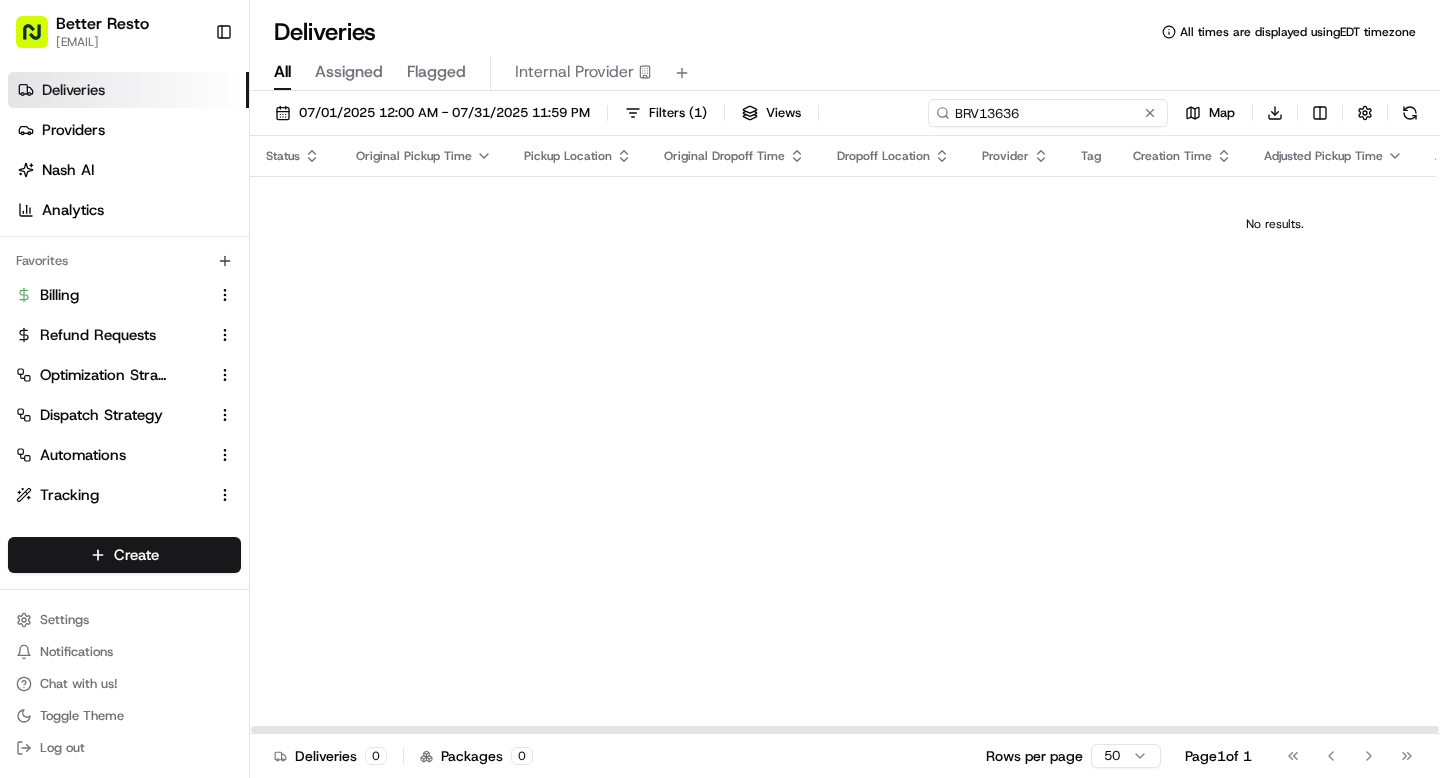 paste on "581" 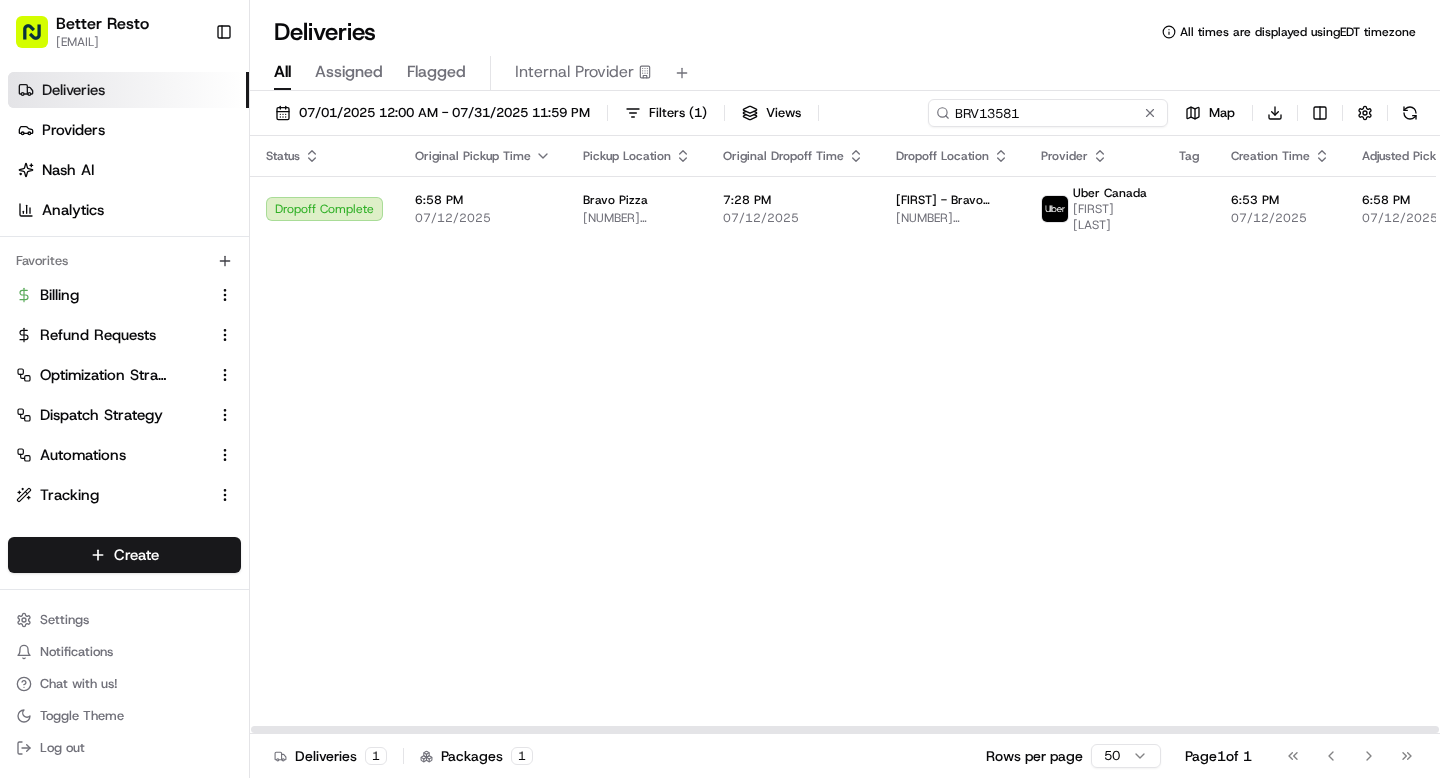 paste on "04" 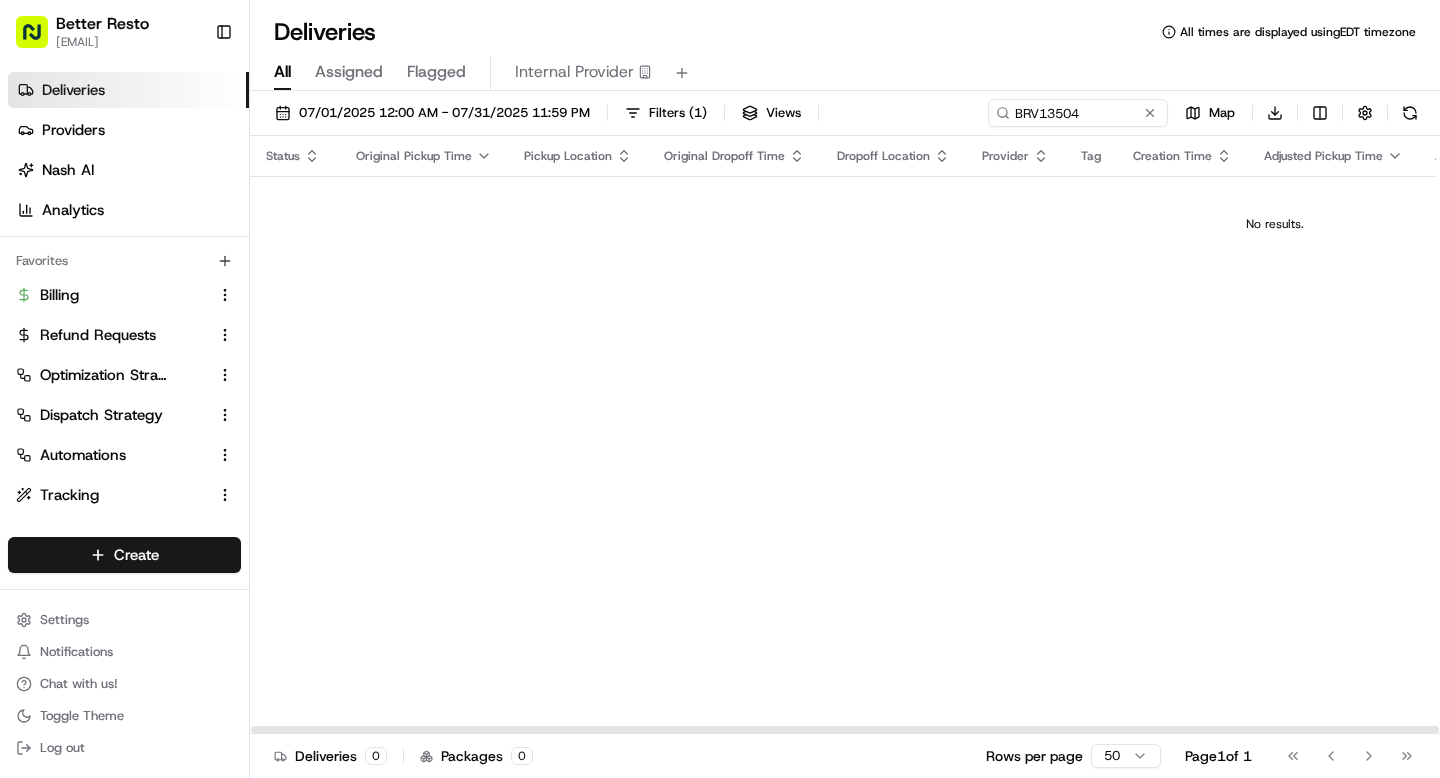 click on "Status Original Pickup Time Pickup Location Original Dropoff Time Dropoff Location Provider Tag Creation Time Adjusted Pickup Time Actual Pickup Time Actual Dropoff Time Adjusted Dropoff Time Driving Distance Merchant Reference Id Action No results." at bounding box center [1275, 435] 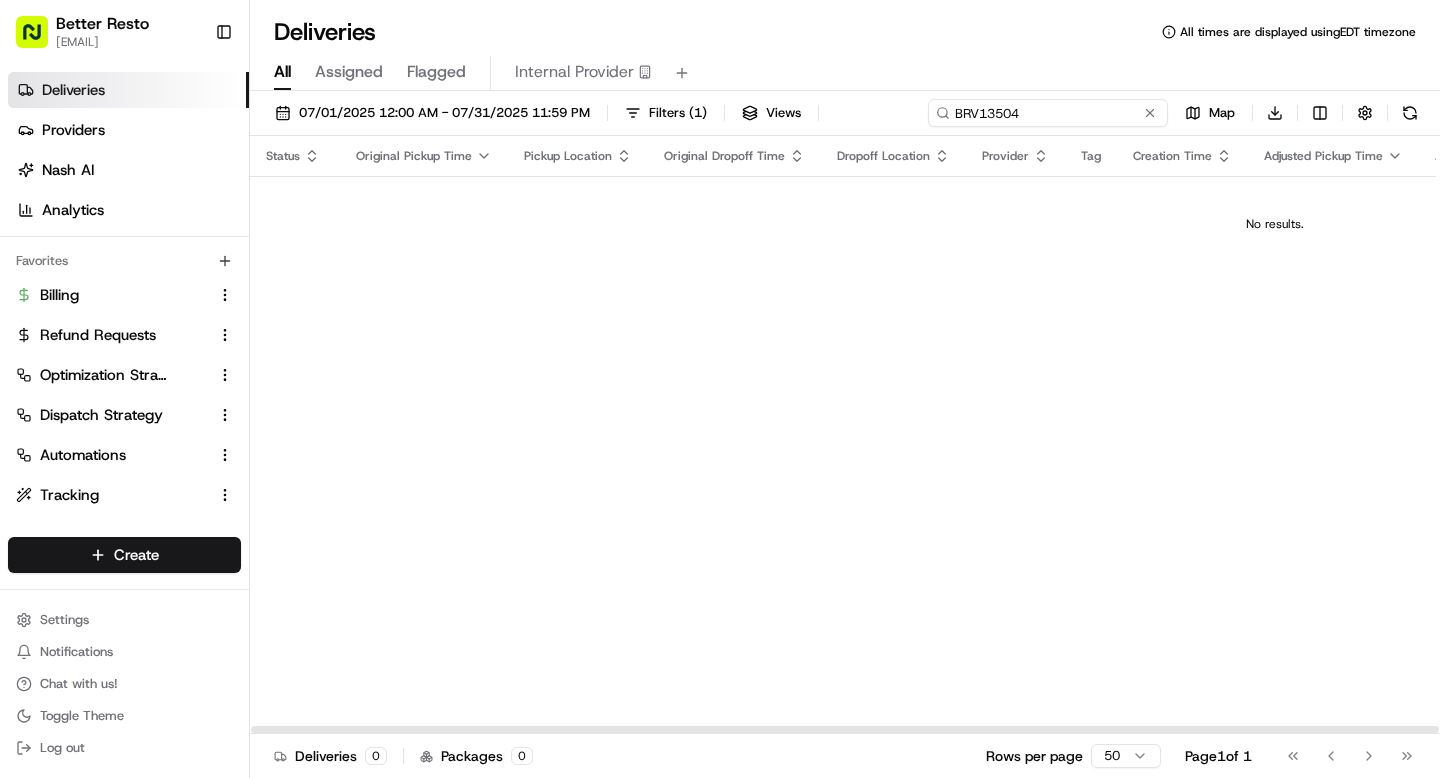 click on "BRV13504" at bounding box center [1048, 113] 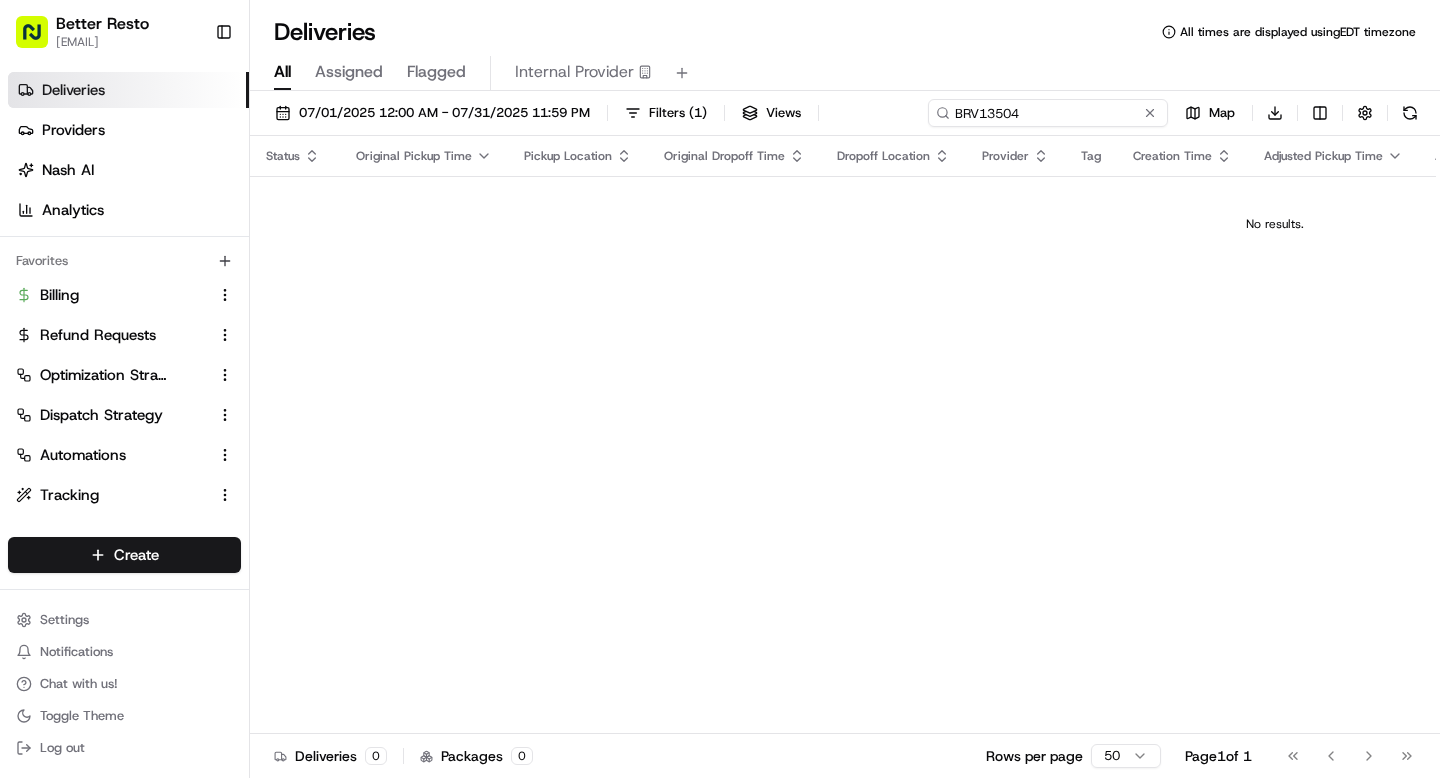 paste on "3" 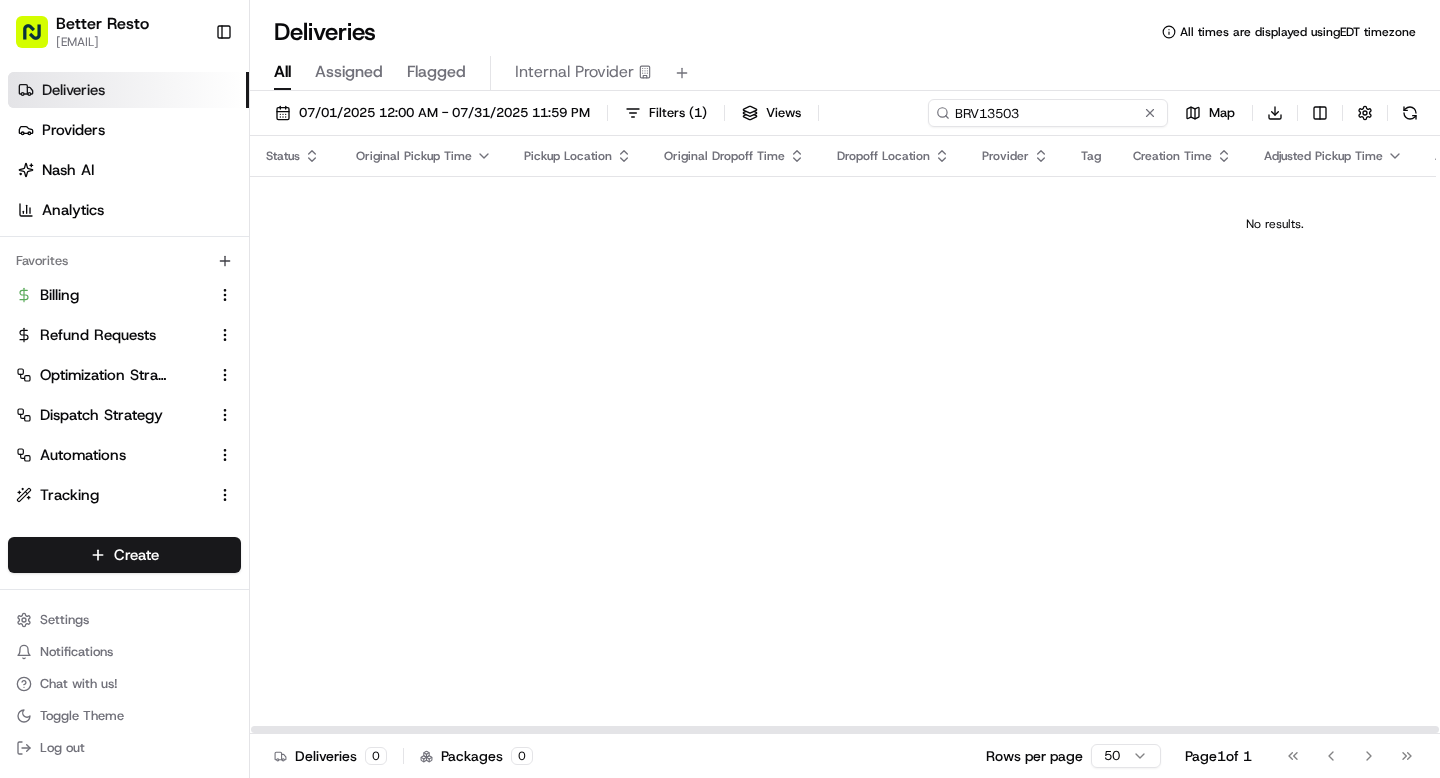 paste on "497" 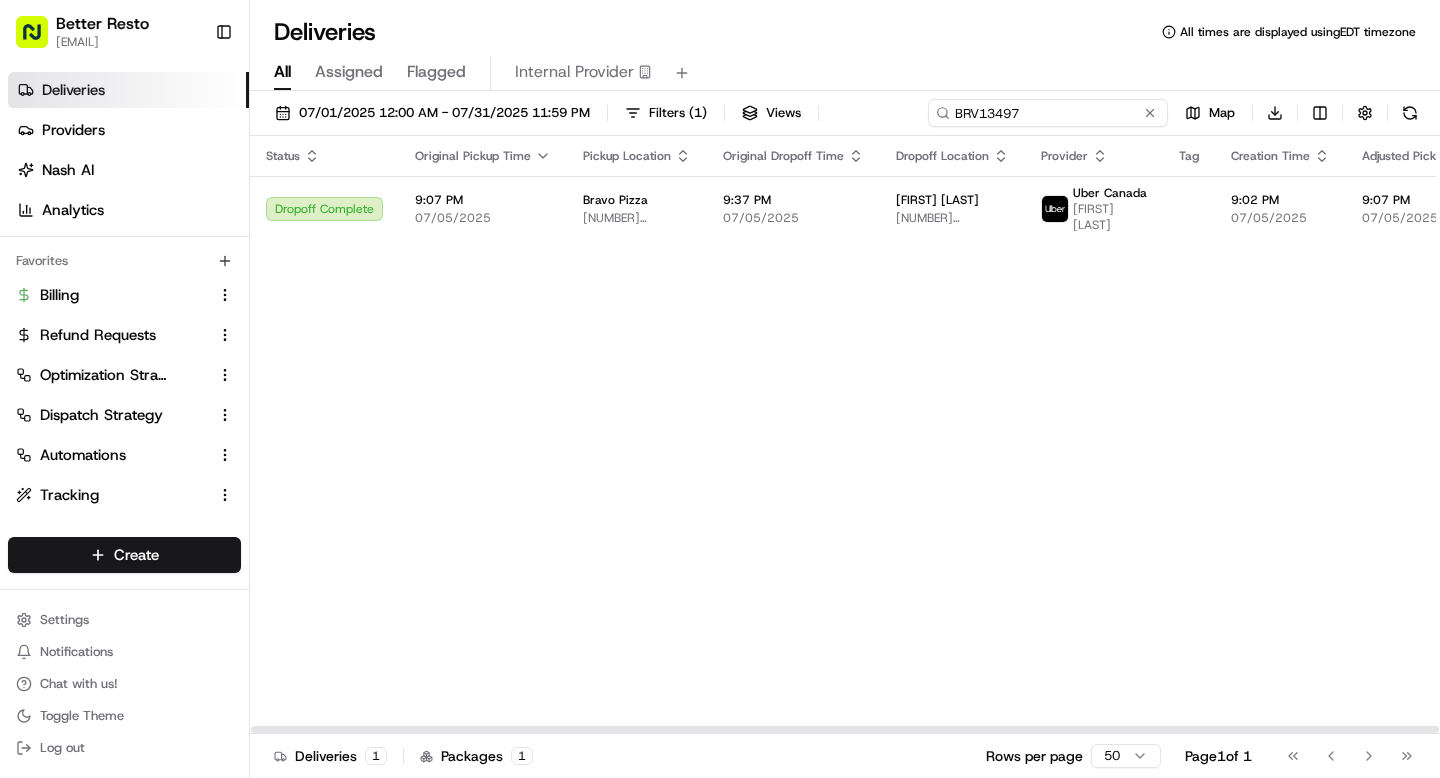 paste on "33" 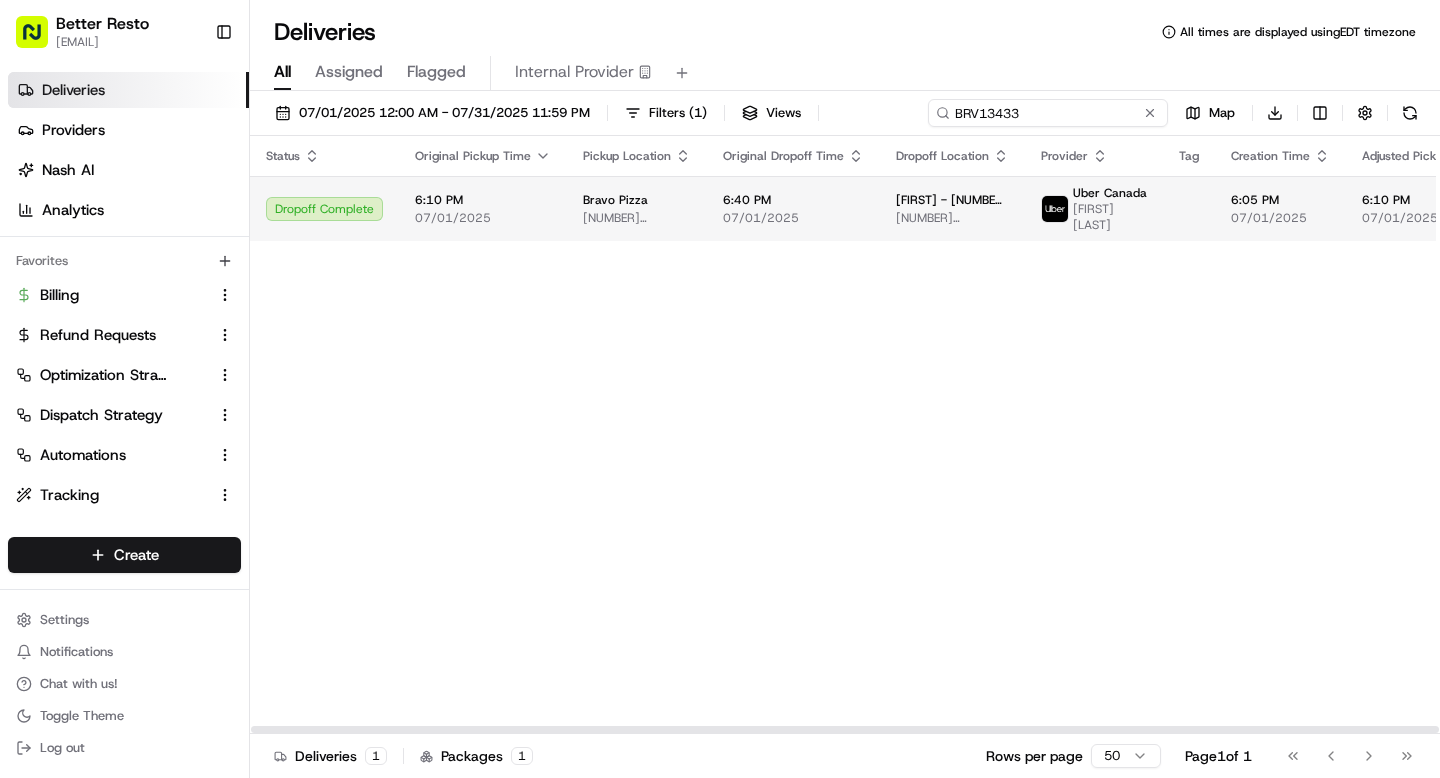 paste on "1" 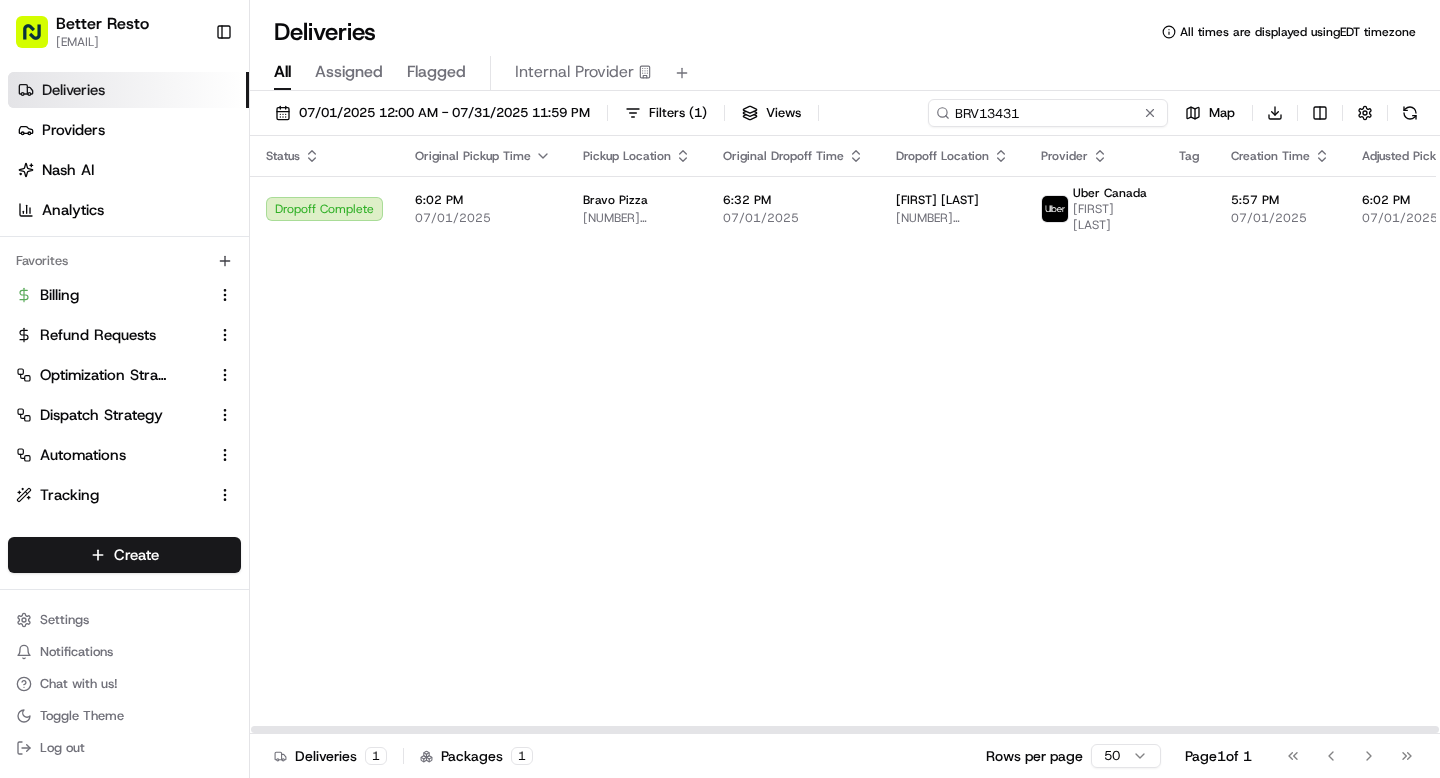 paste on "DK1010" 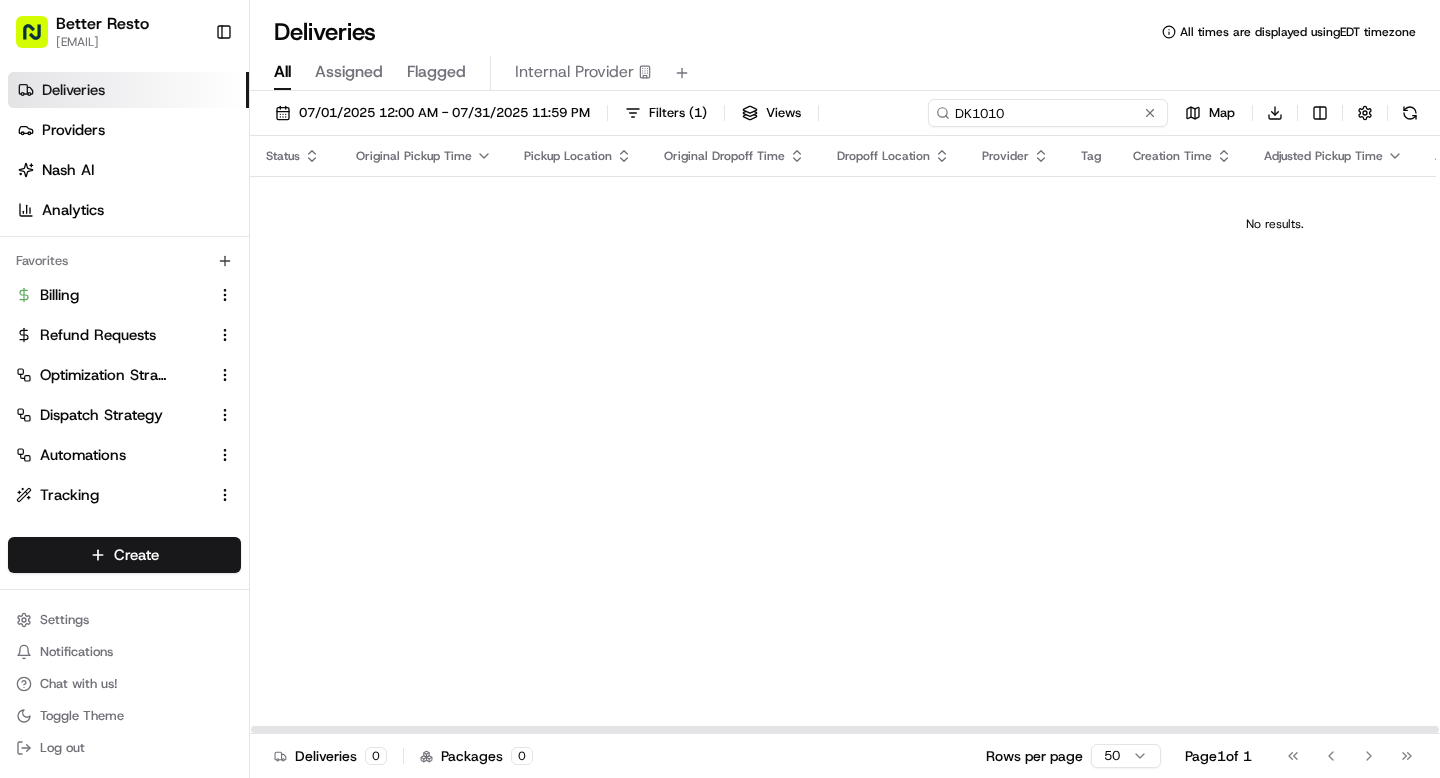 paste on "MRD1077" 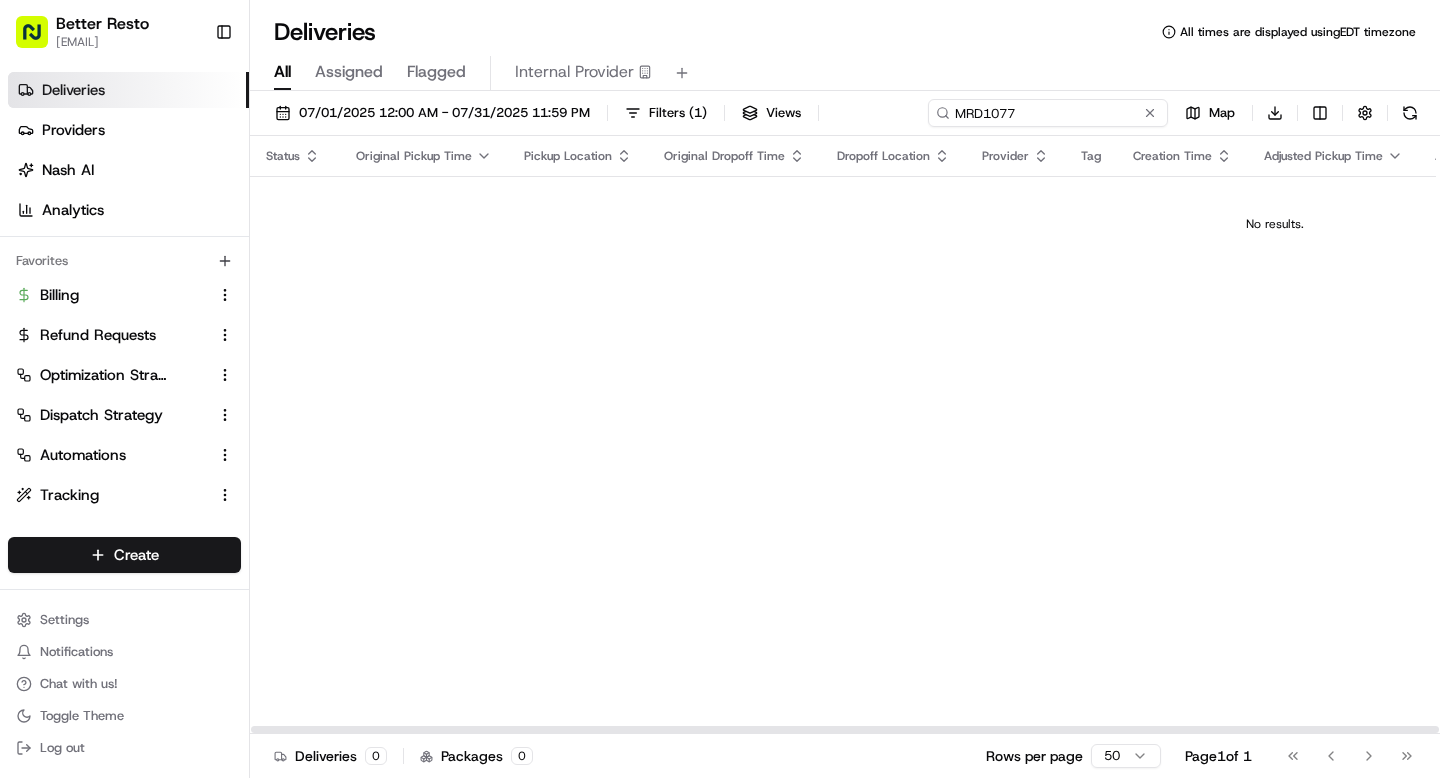 paste on "RJIS1128" 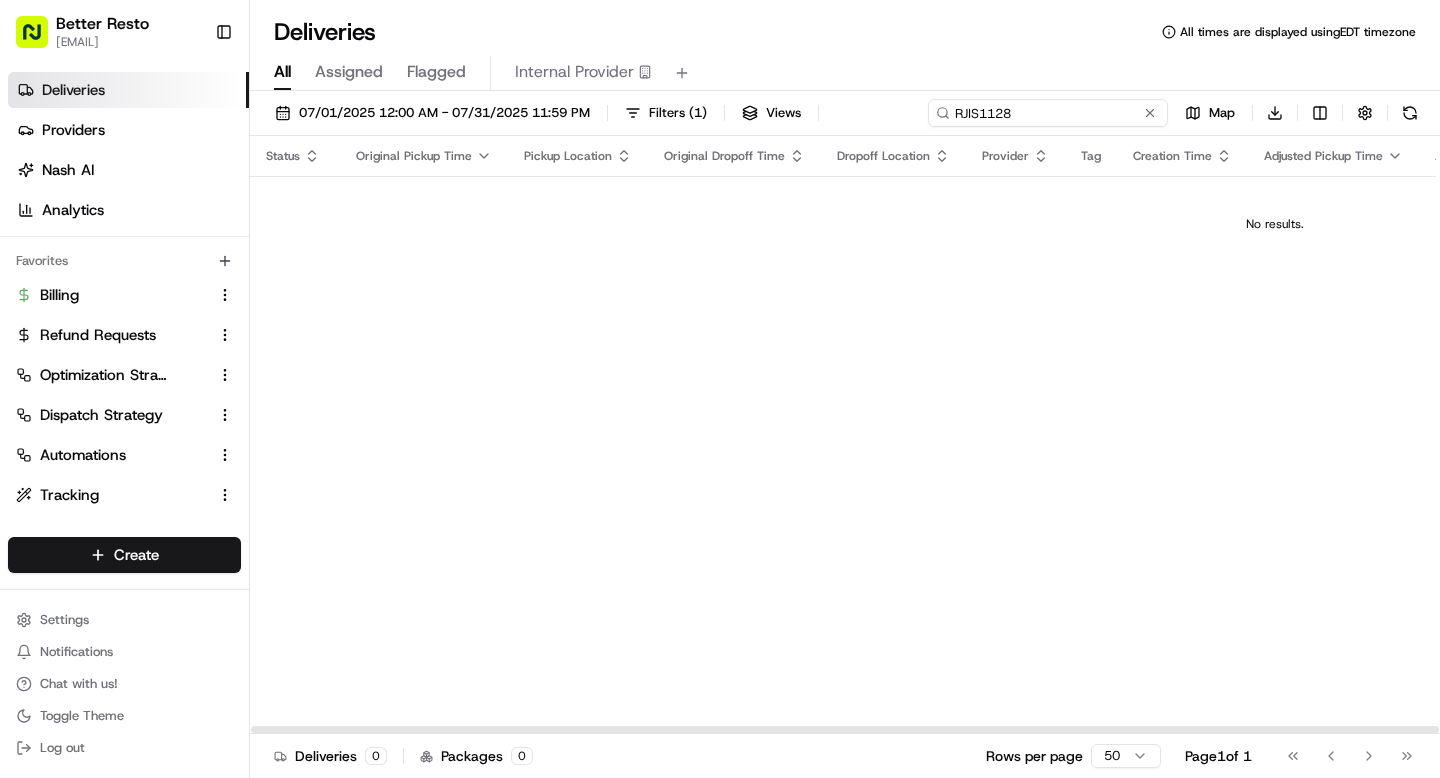 paste on "CP3300" 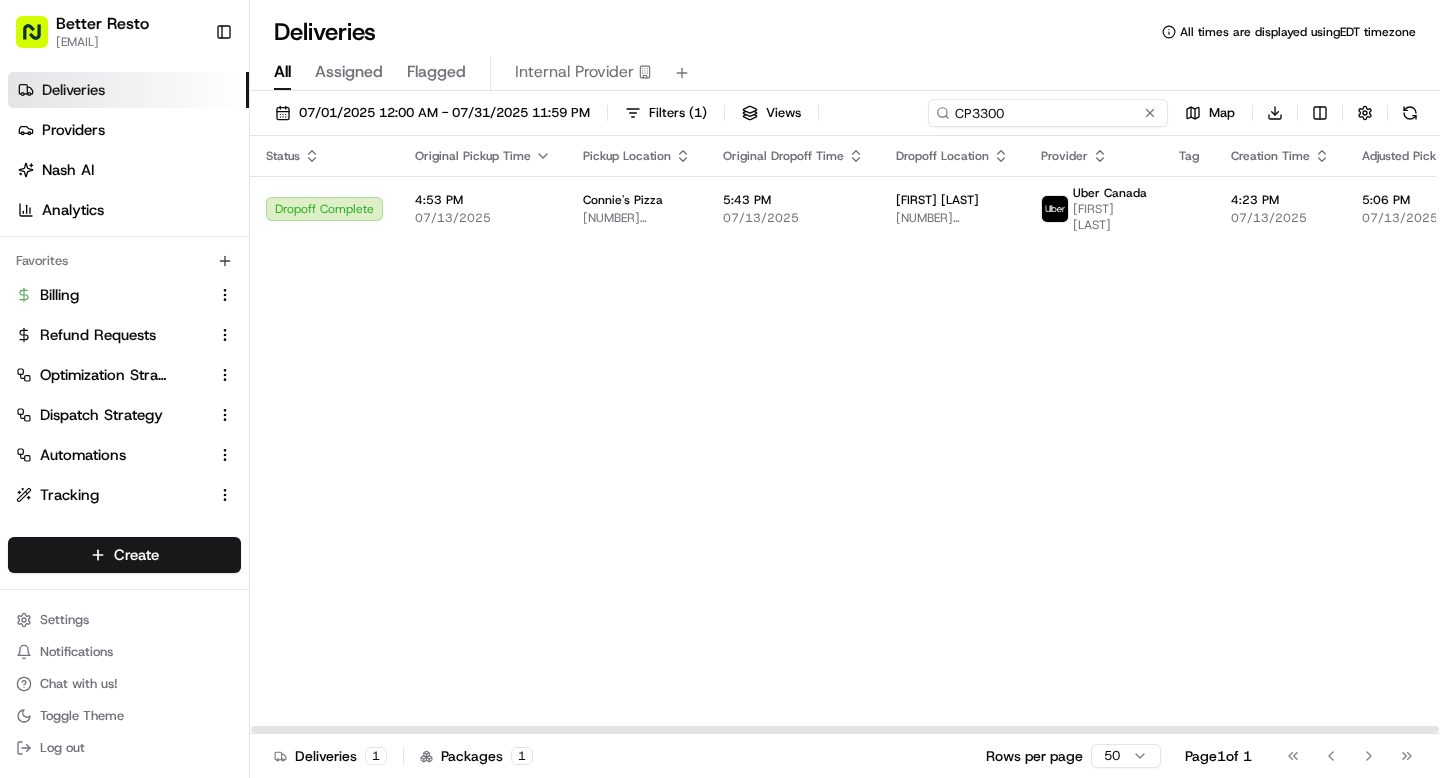 paste on "MTLY1793" 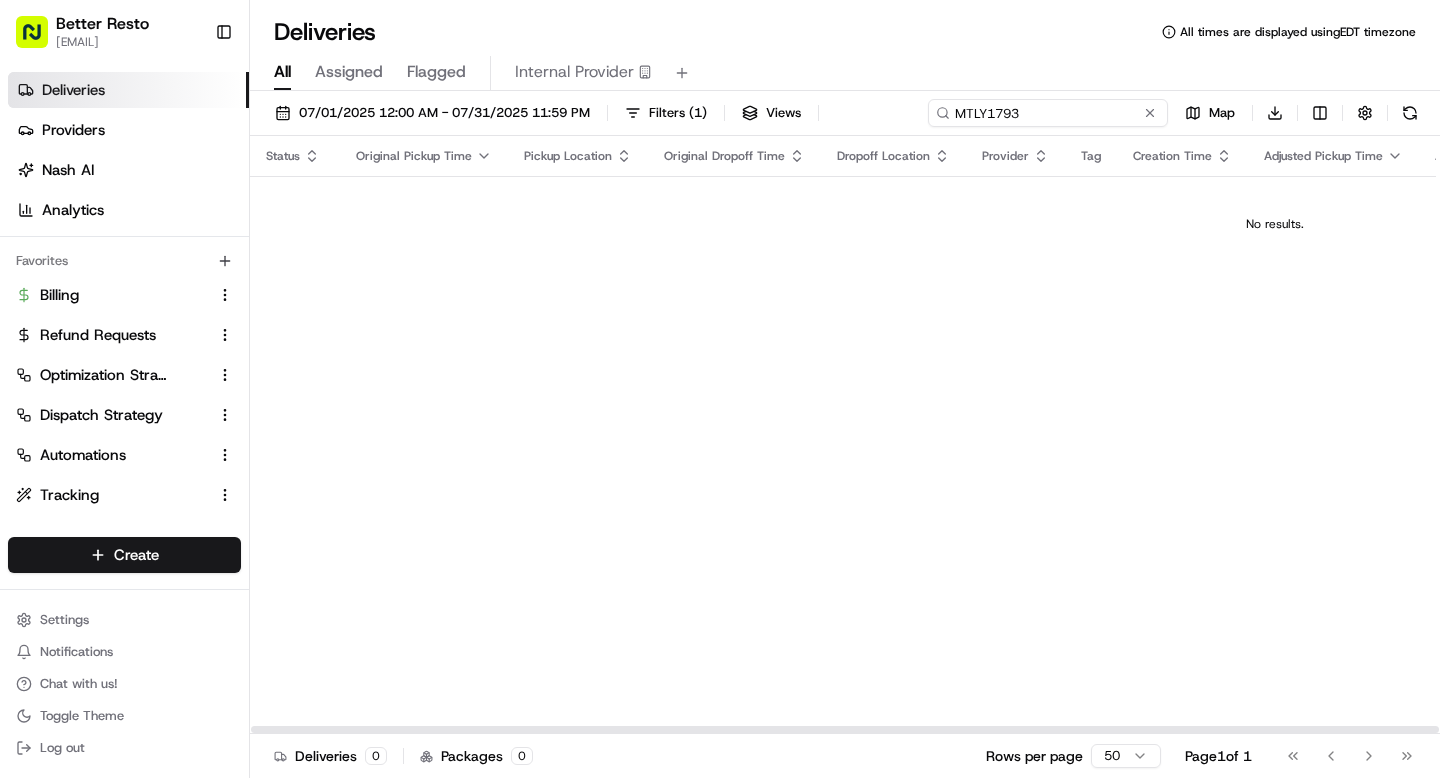 paste on "AC1089" 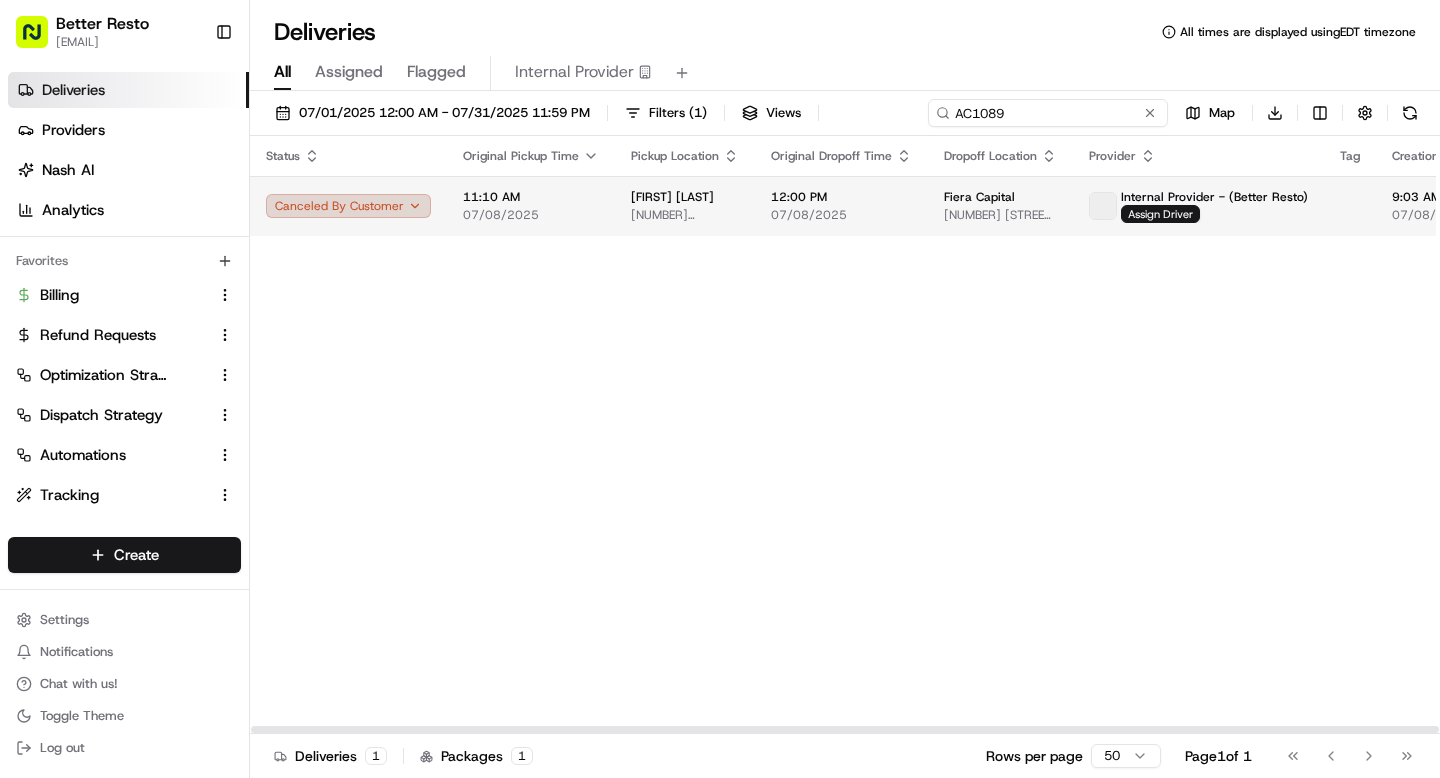 type on "AC1089" 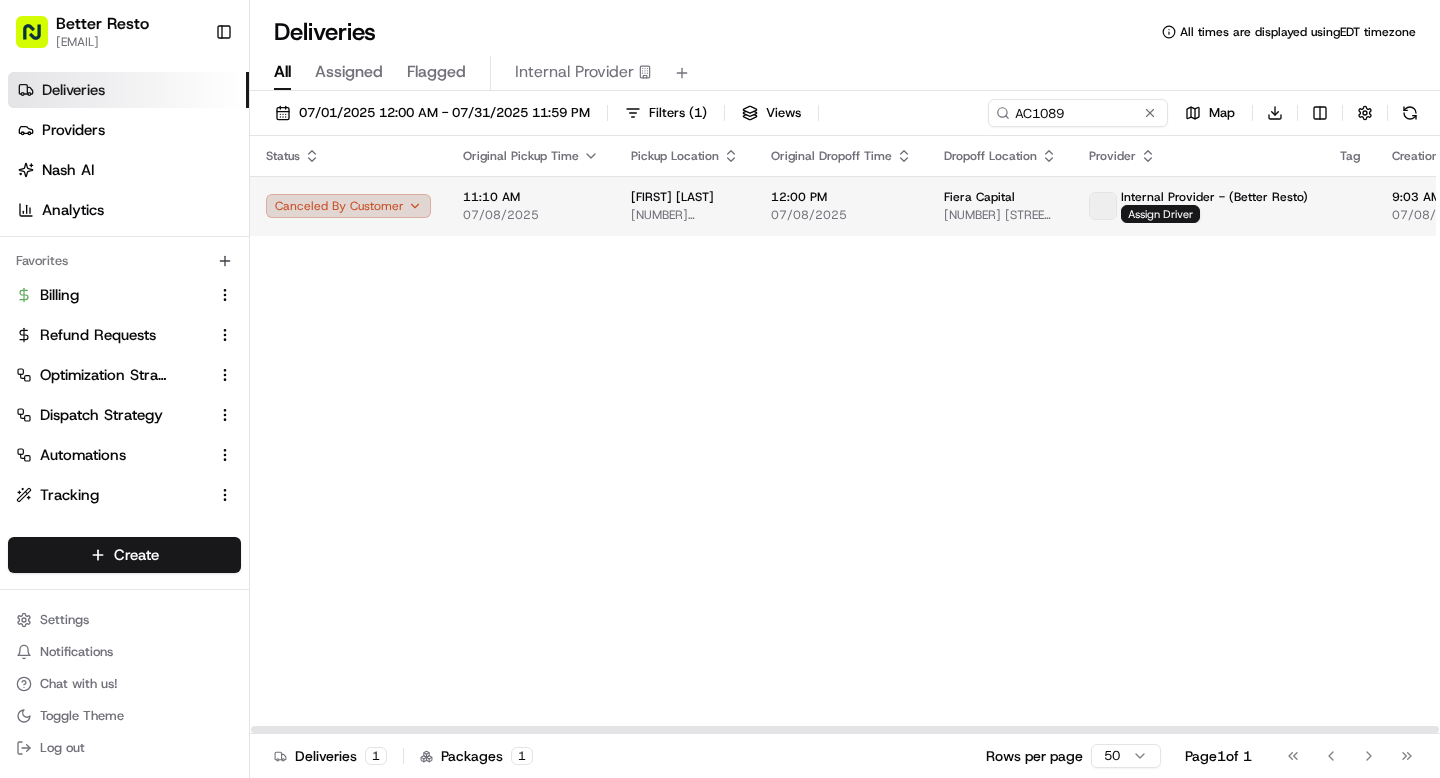 click on "Canceled By Customer" at bounding box center (348, 206) 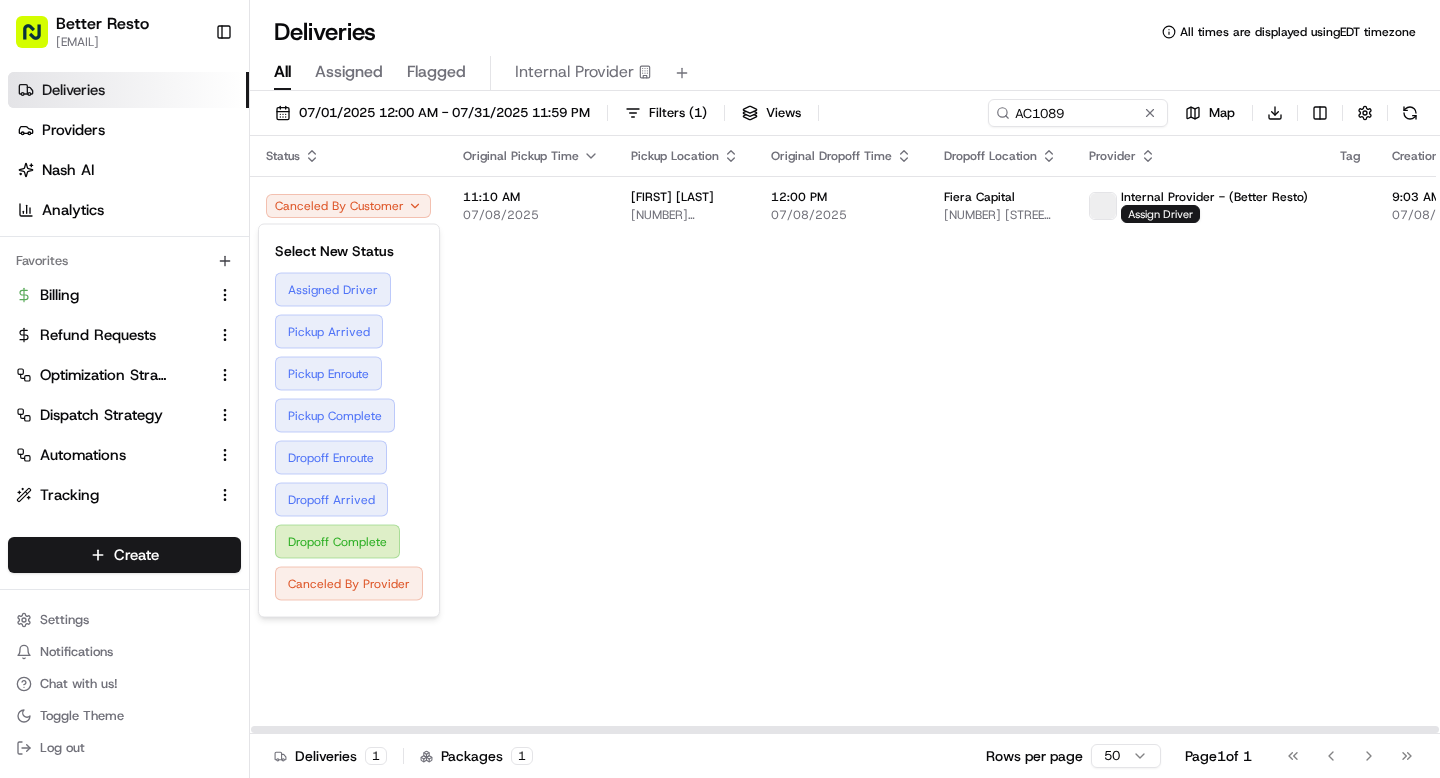 click on "Status Original Pickup Time Pickup Location Original Dropoff Time Dropoff Location Provider Tag Creation Time Adjusted Pickup Time Actual Pickup Time Actual Dropoff Time Adjusted Dropoff Time Driving Distance Merchant Reference Id Action Canceled By Customer 11:10 AM 07/08/2025 Angela Chef 1670A Blvd. De Maisonneuve Ouest, Montreal, QC H3H 1J7, Canada 12:00 PM 07/08/2025 Fiera Capital 1981 McGill College Ave Suite 1500, Montreal, QC H3A 0H5, Canada Internal Provider - (Better Resto) Assign Driver 9:03 AM 07/08/2025 11:10 AM 07/08/2025 12:00 PM 07/08/2025 1.1 mi" at bounding box center [1407, 435] 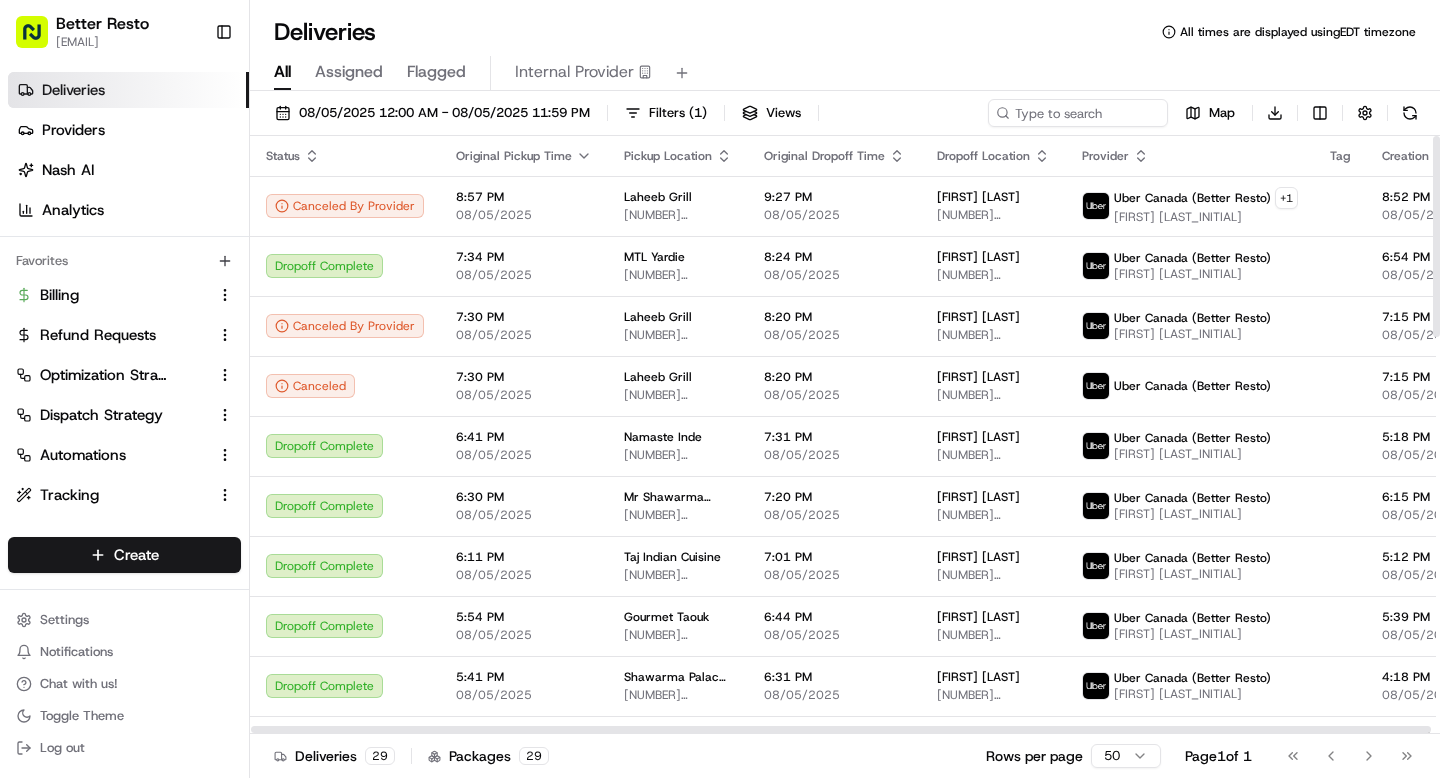 scroll, scrollTop: 0, scrollLeft: 0, axis: both 